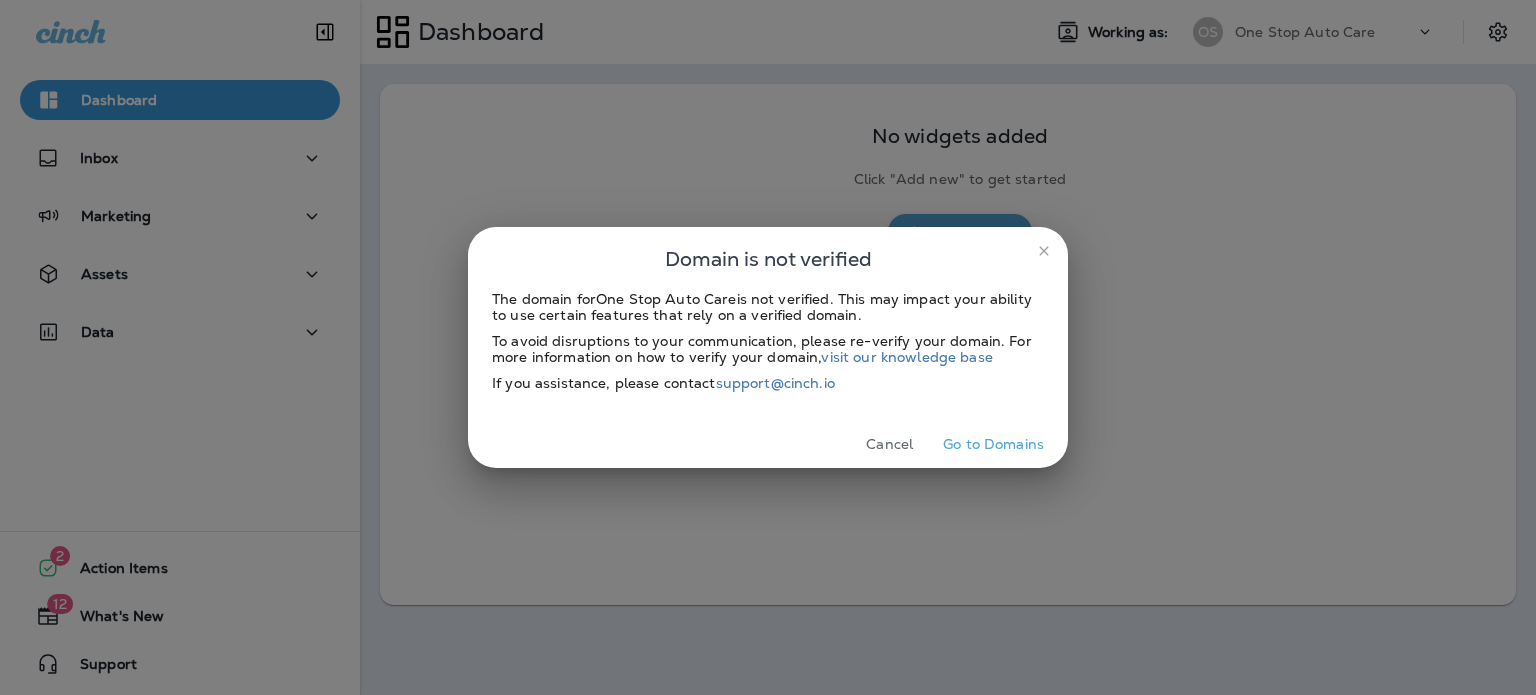 scroll, scrollTop: 0, scrollLeft: 0, axis: both 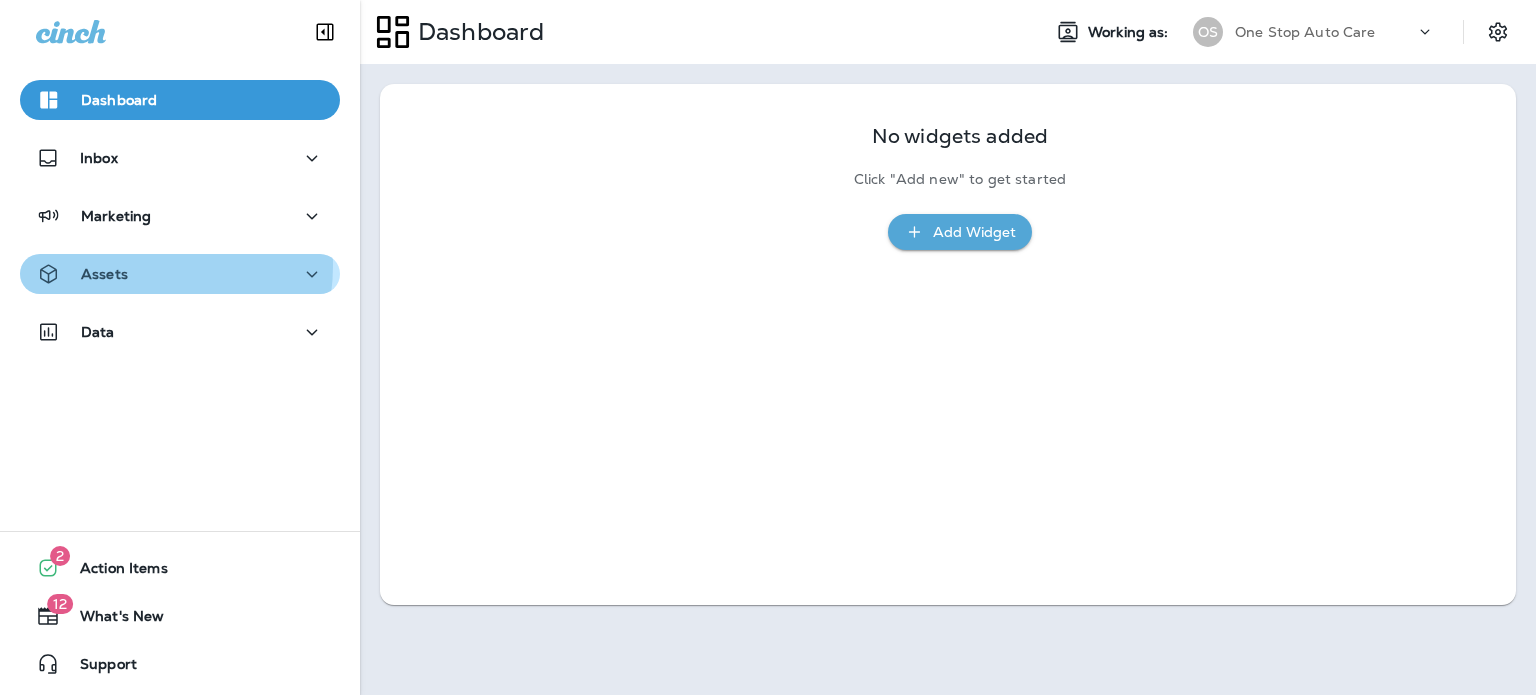 click on "Assets" at bounding box center [104, 274] 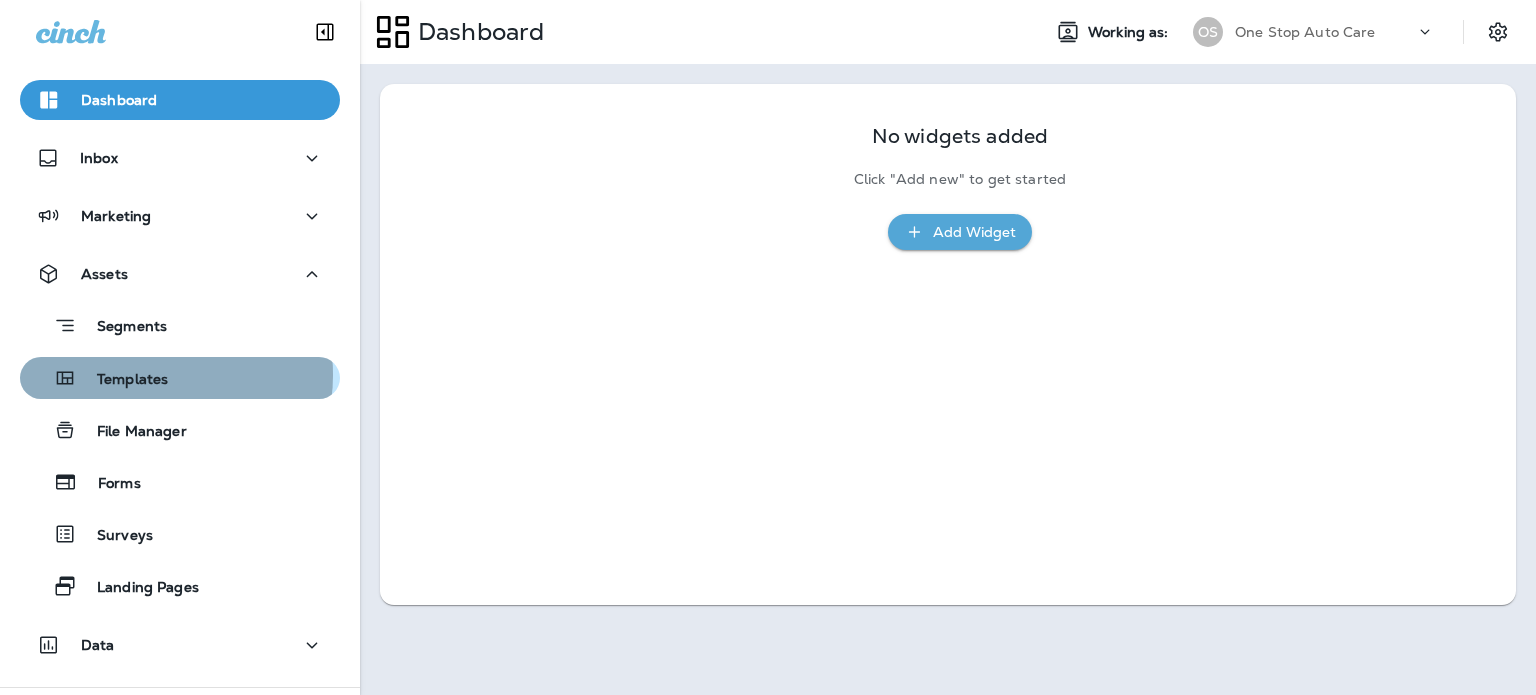 click on "Templates" at bounding box center [122, 380] 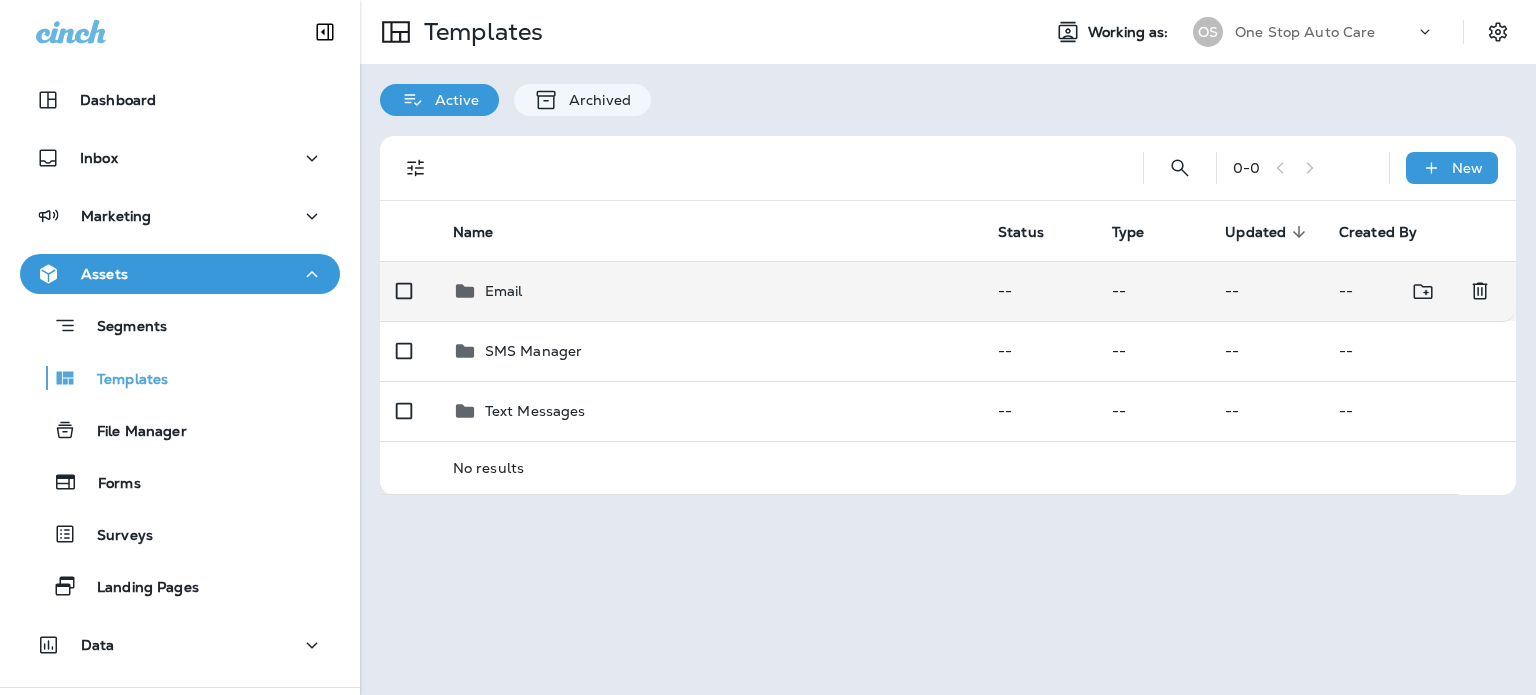click on "Email" at bounding box center (709, 291) 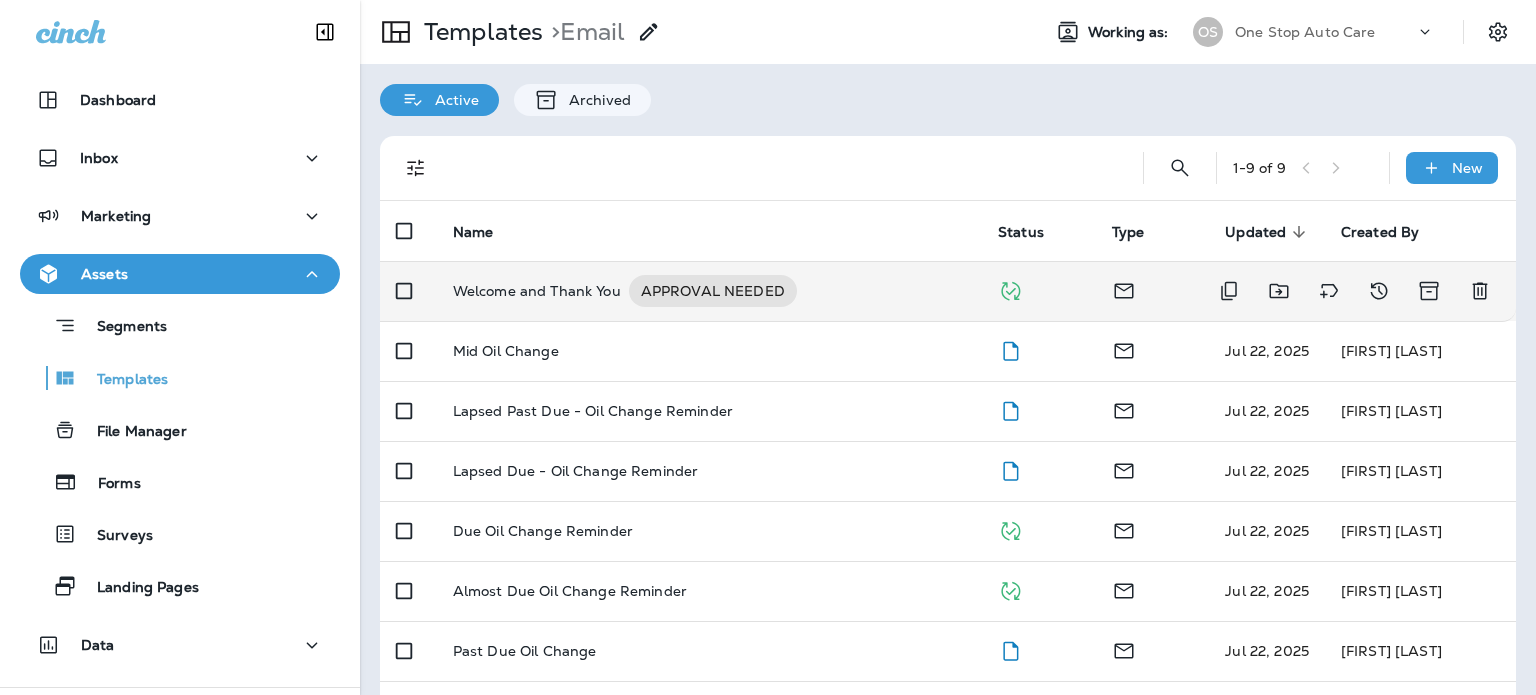 click on "Welcome and Thank You" at bounding box center [537, 291] 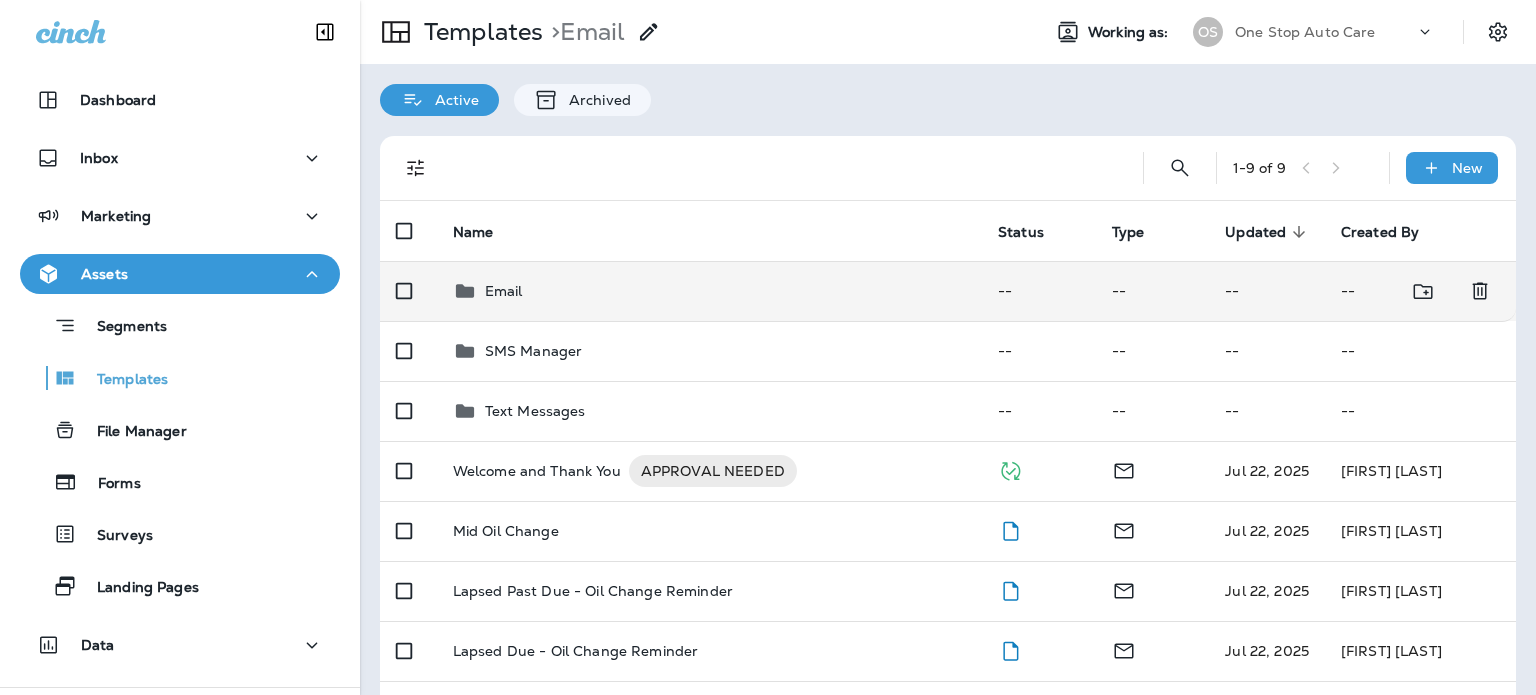 click on "Email" at bounding box center (504, 291) 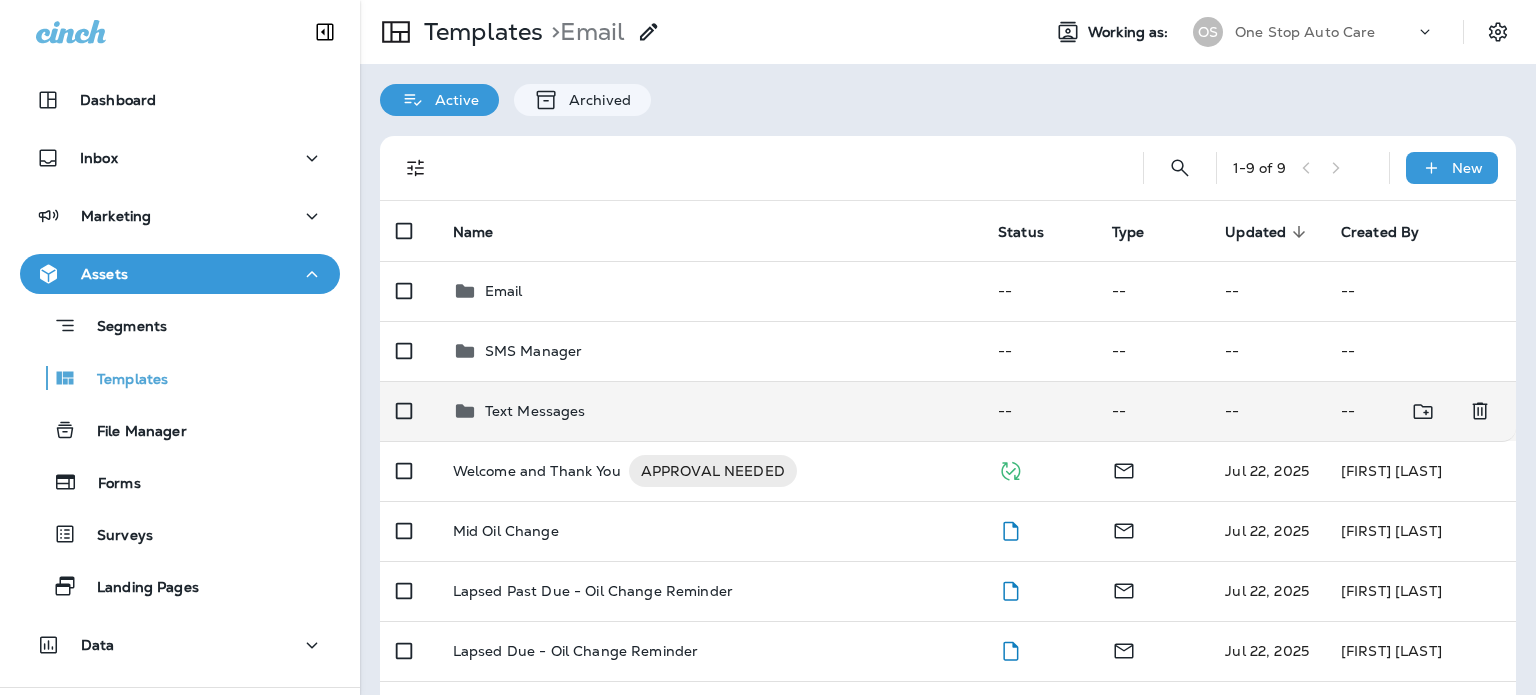 click on "Text Messages" at bounding box center (709, 411) 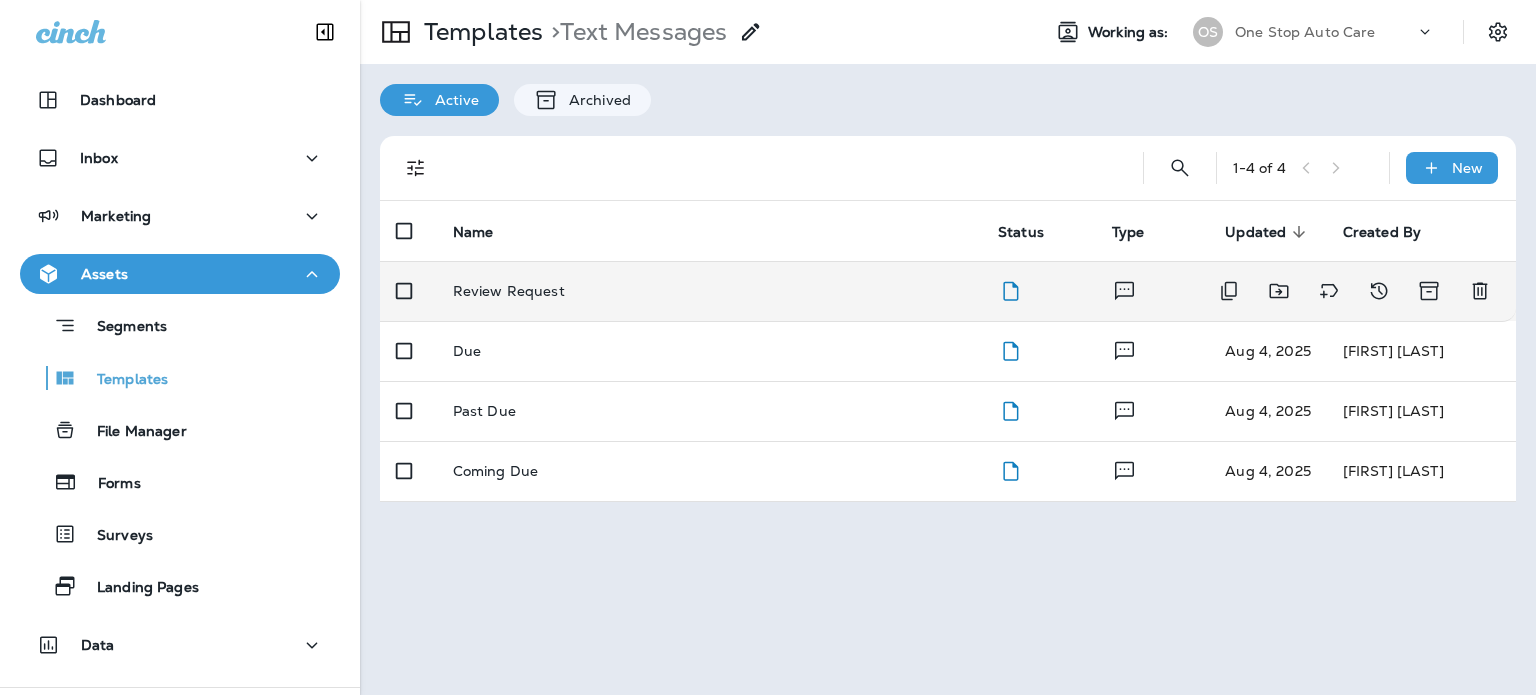 click on "Review Request" at bounding box center (509, 291) 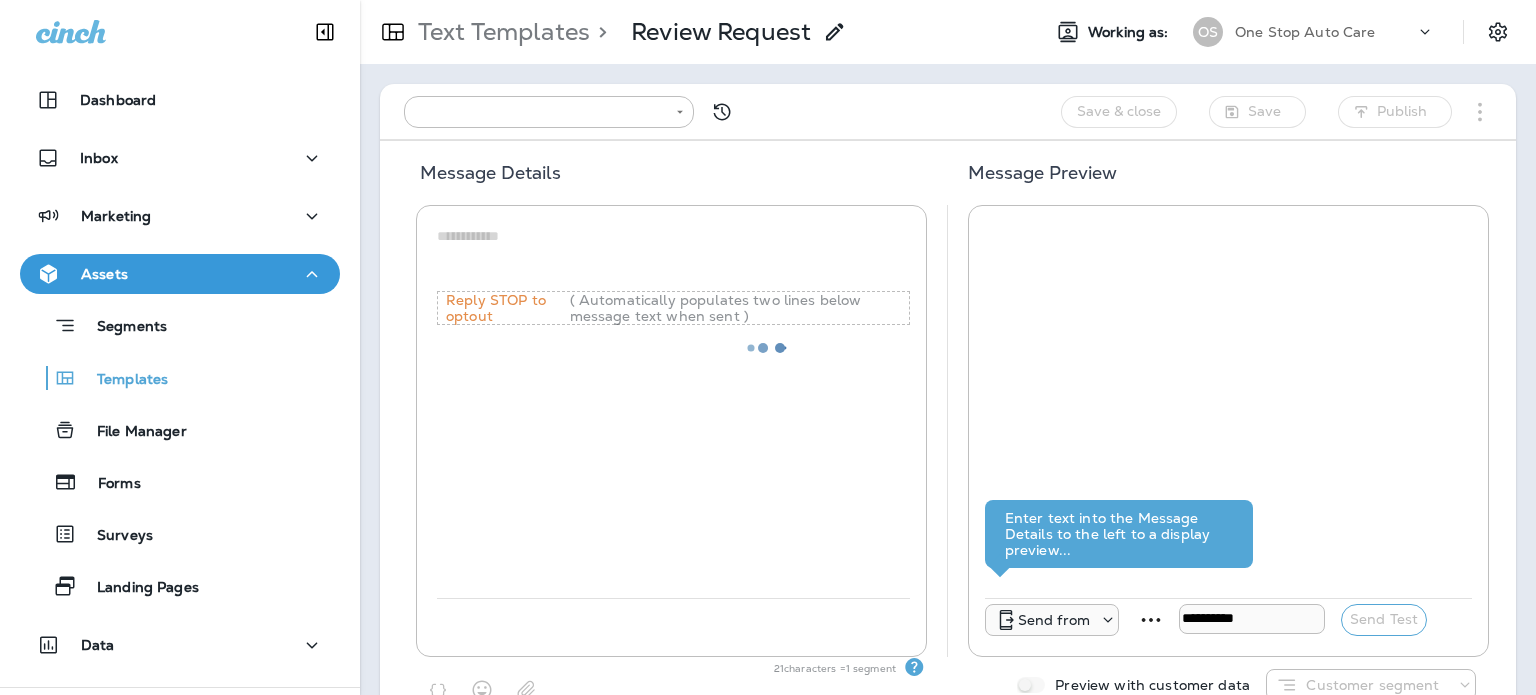 type on "**********" 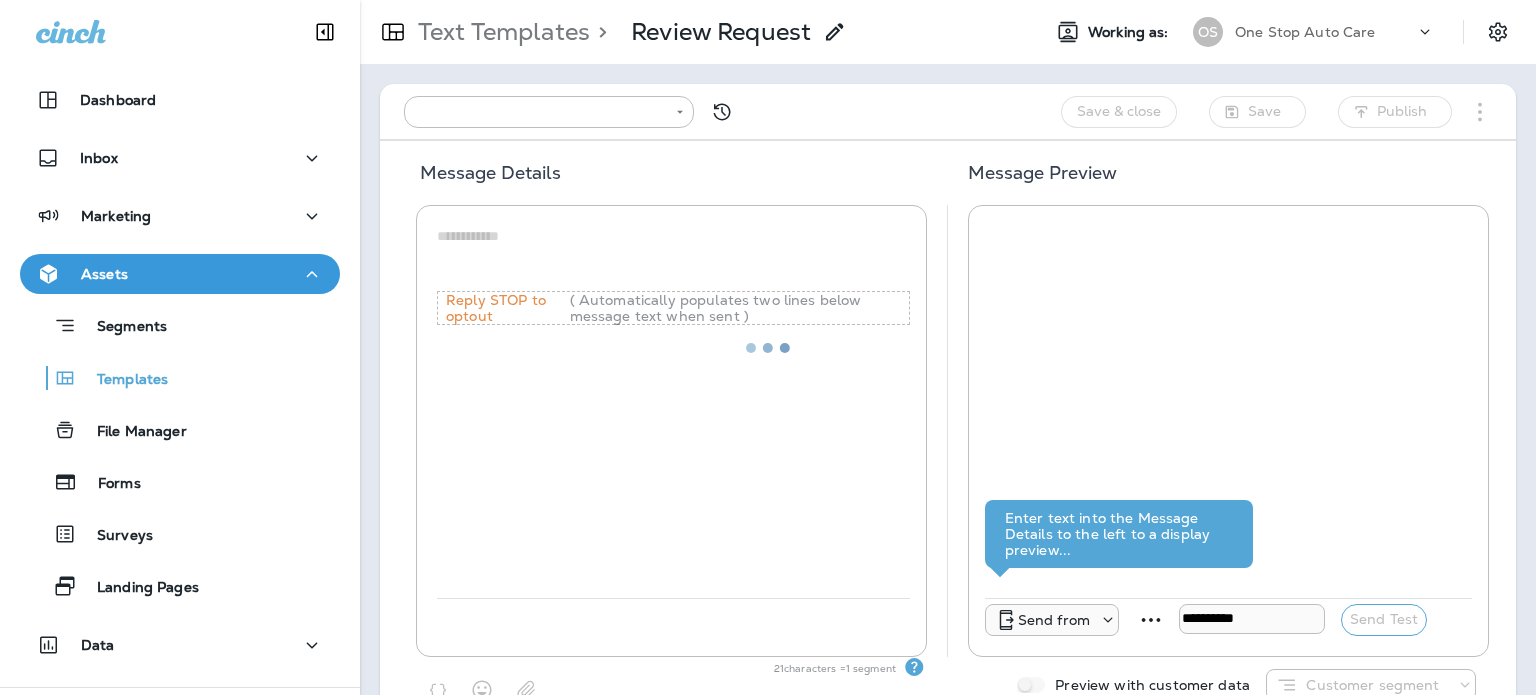 type on "**********" 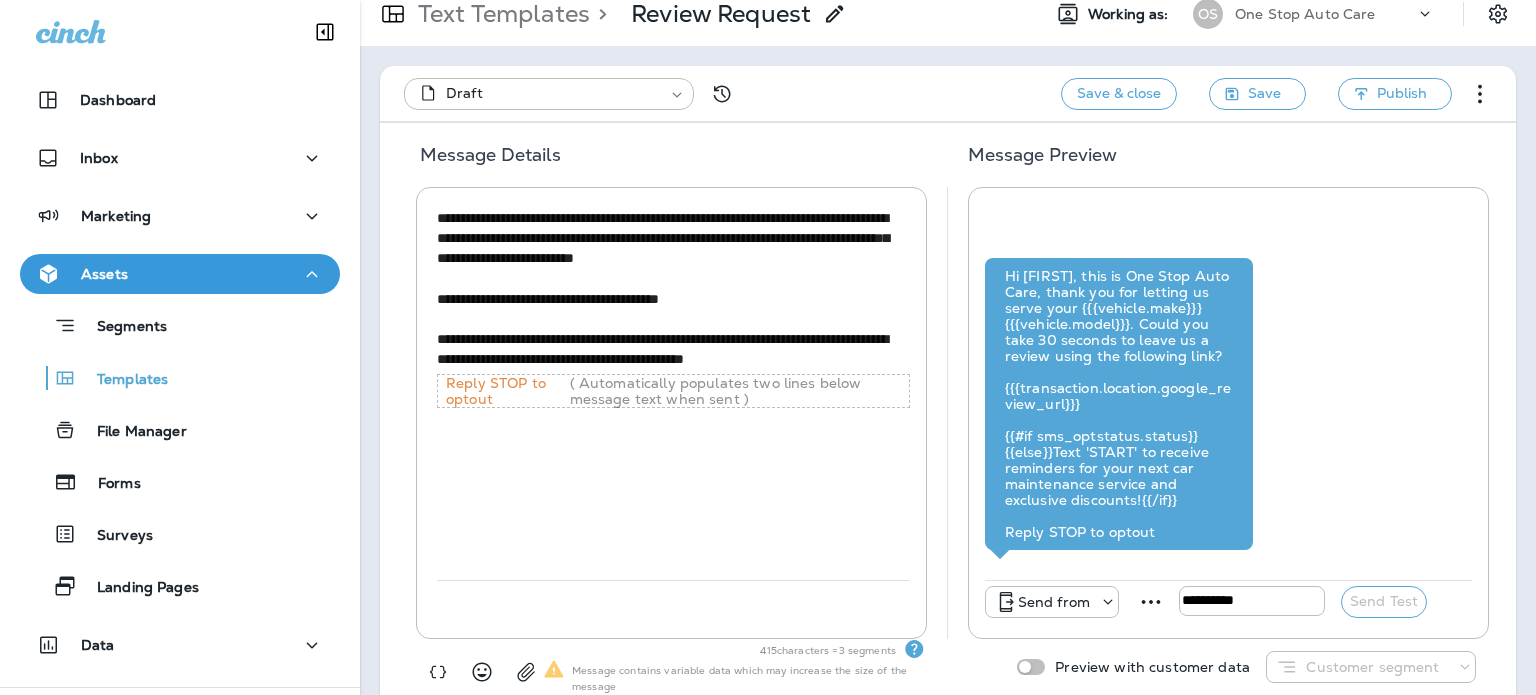 scroll, scrollTop: 0, scrollLeft: 0, axis: both 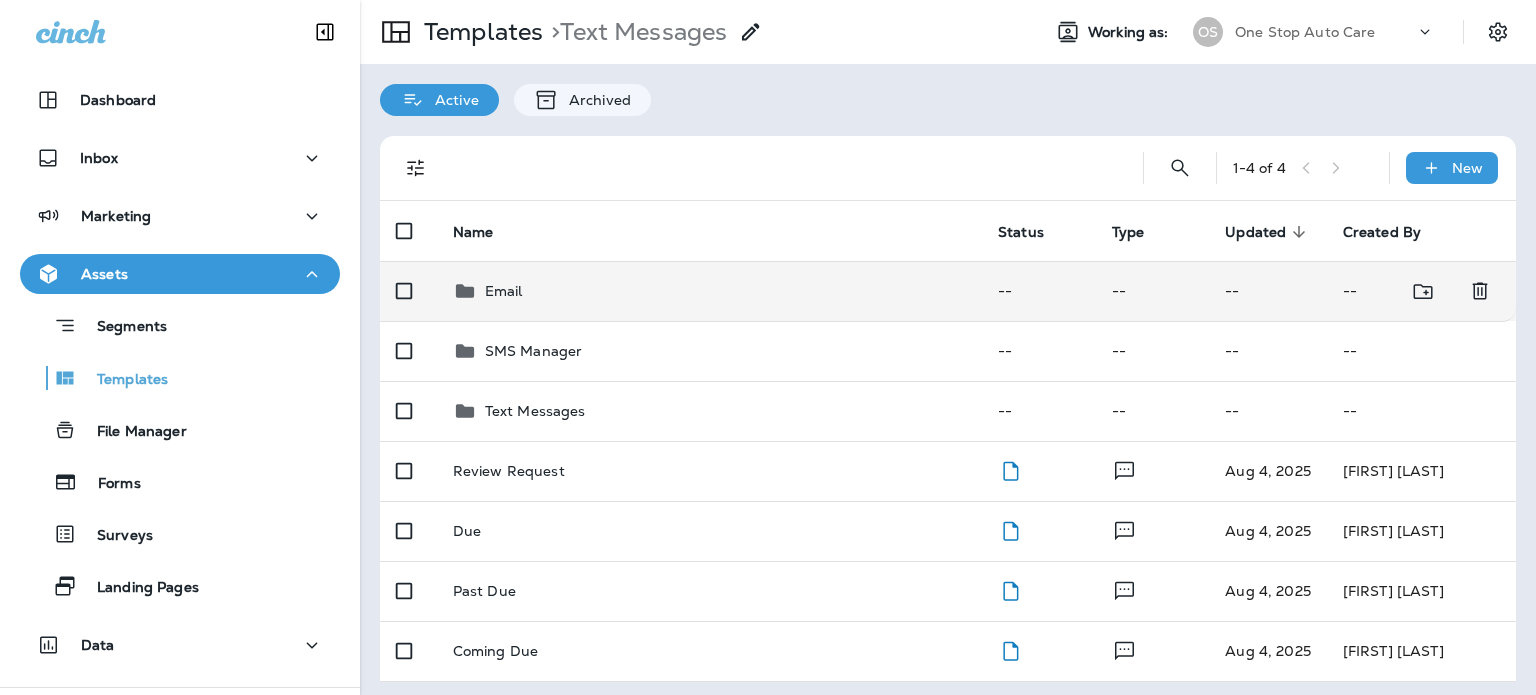 click on "Email" at bounding box center (504, 291) 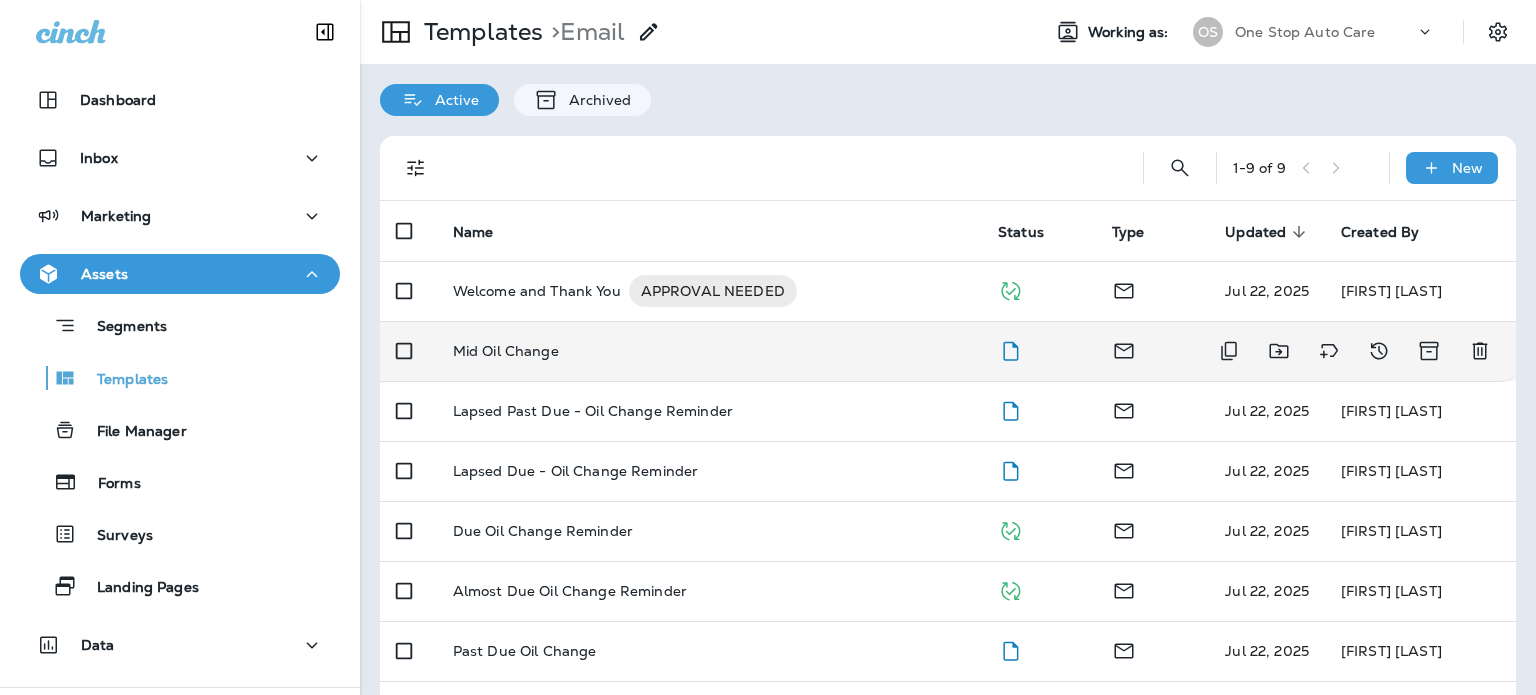 click on "Mid Oil Change" at bounding box center [709, 351] 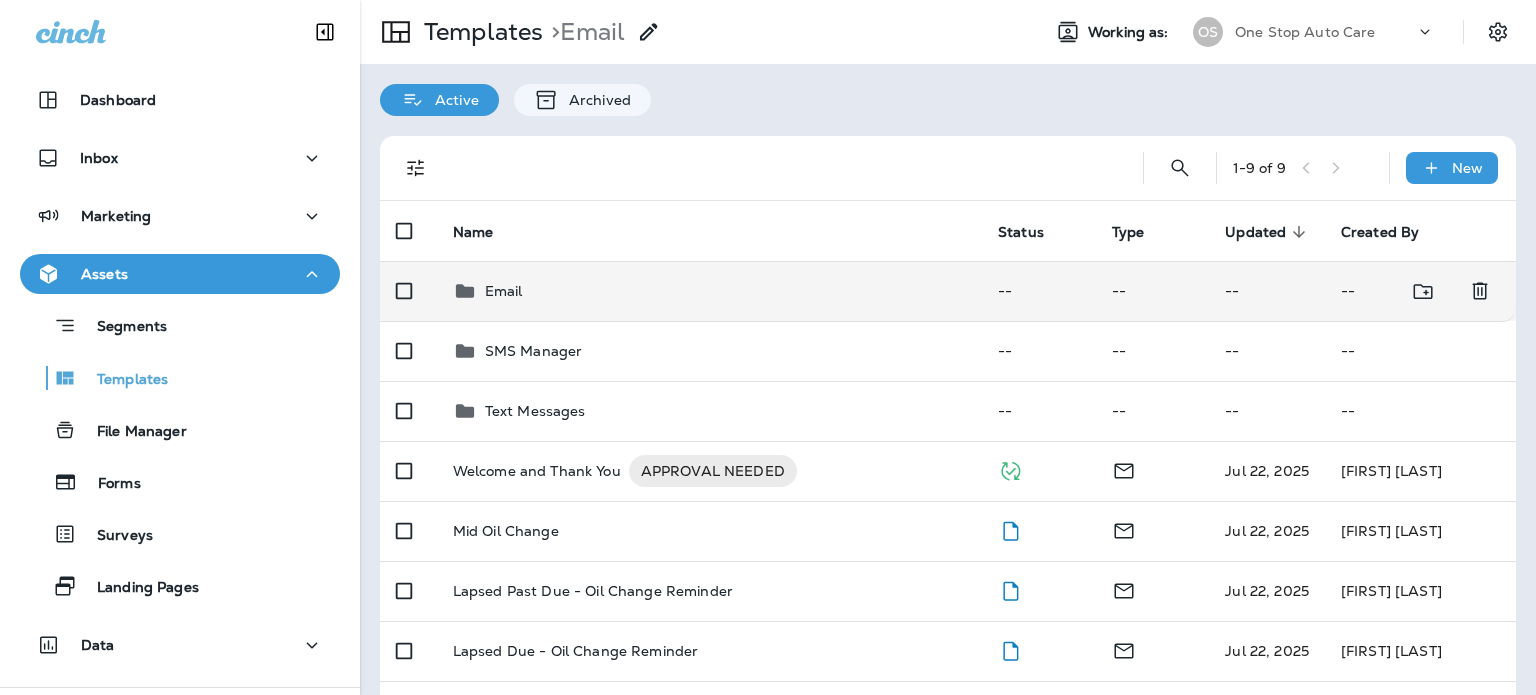 click on "Email" at bounding box center [504, 291] 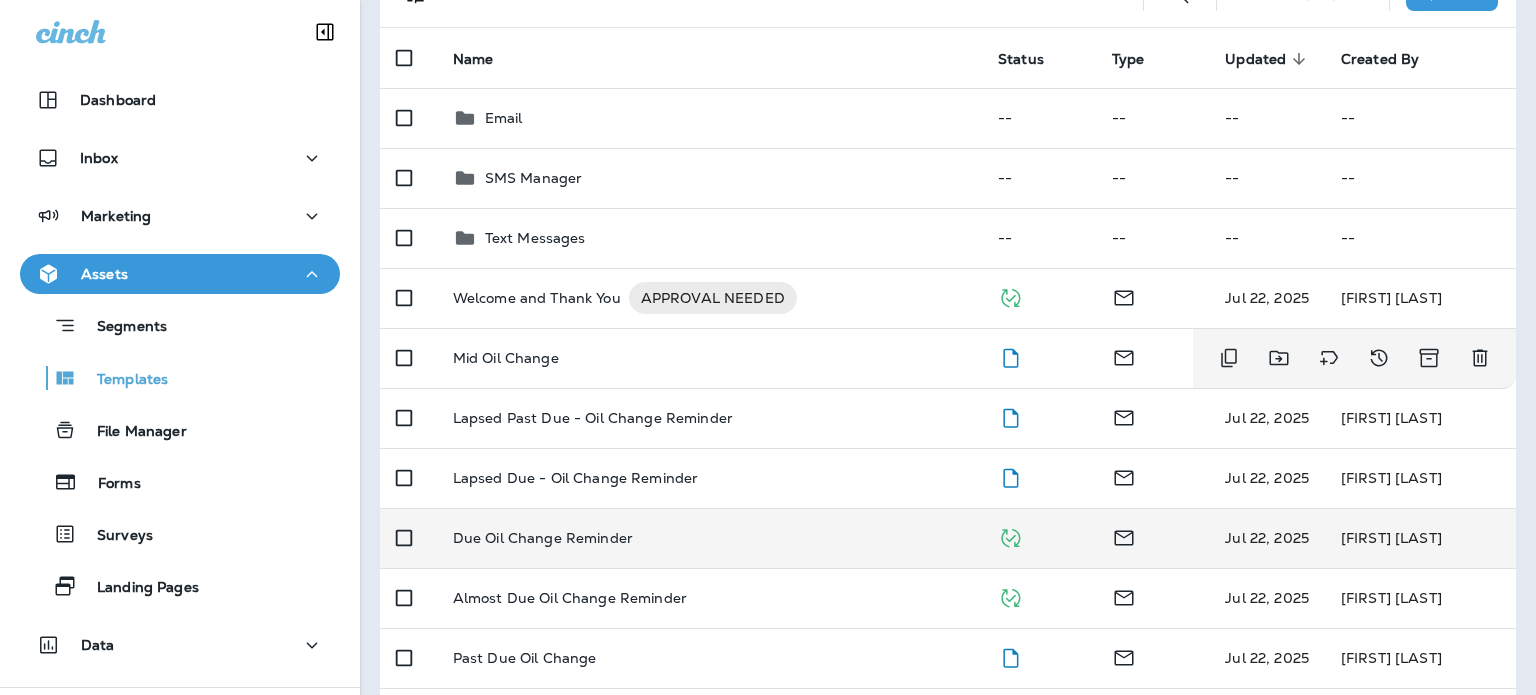 scroll, scrollTop: 200, scrollLeft: 0, axis: vertical 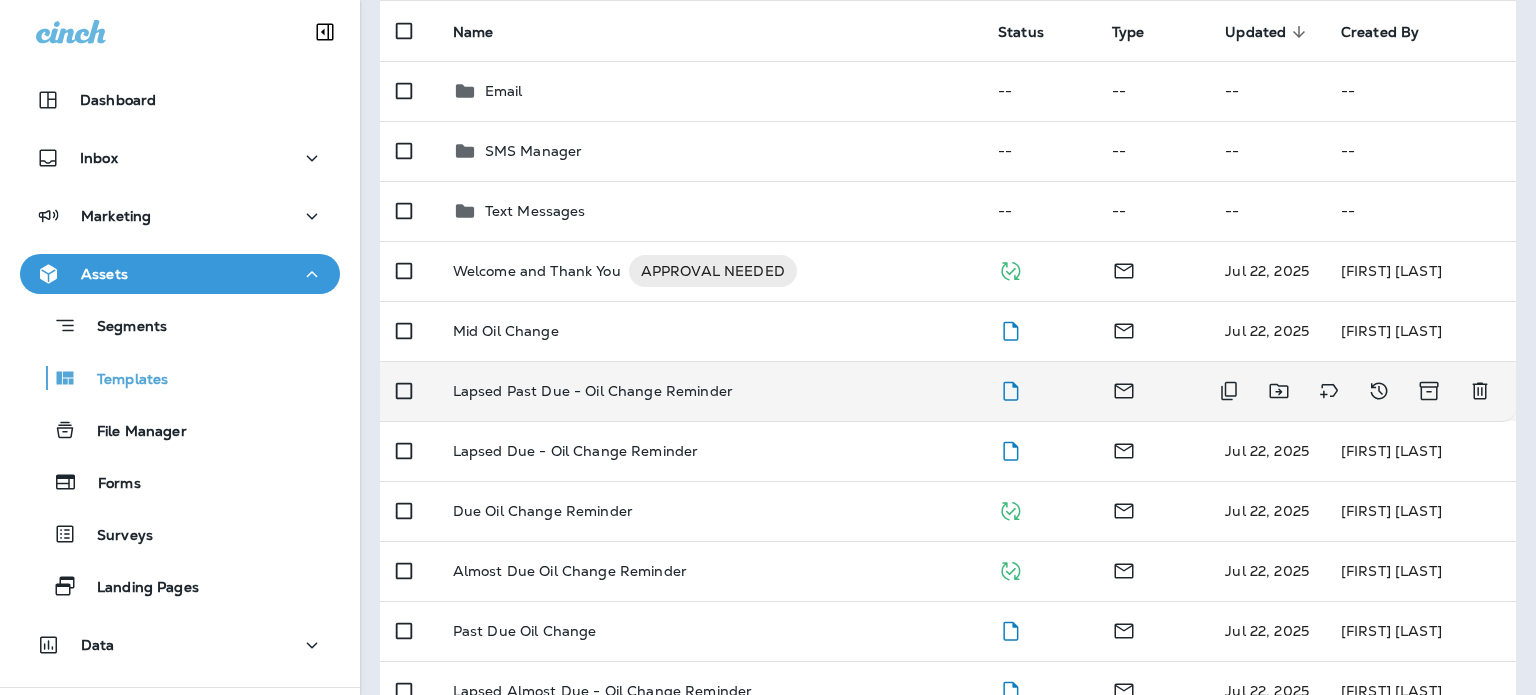 click on "Lapsed Past Due - Oil Change Reminder" at bounding box center [593, 391] 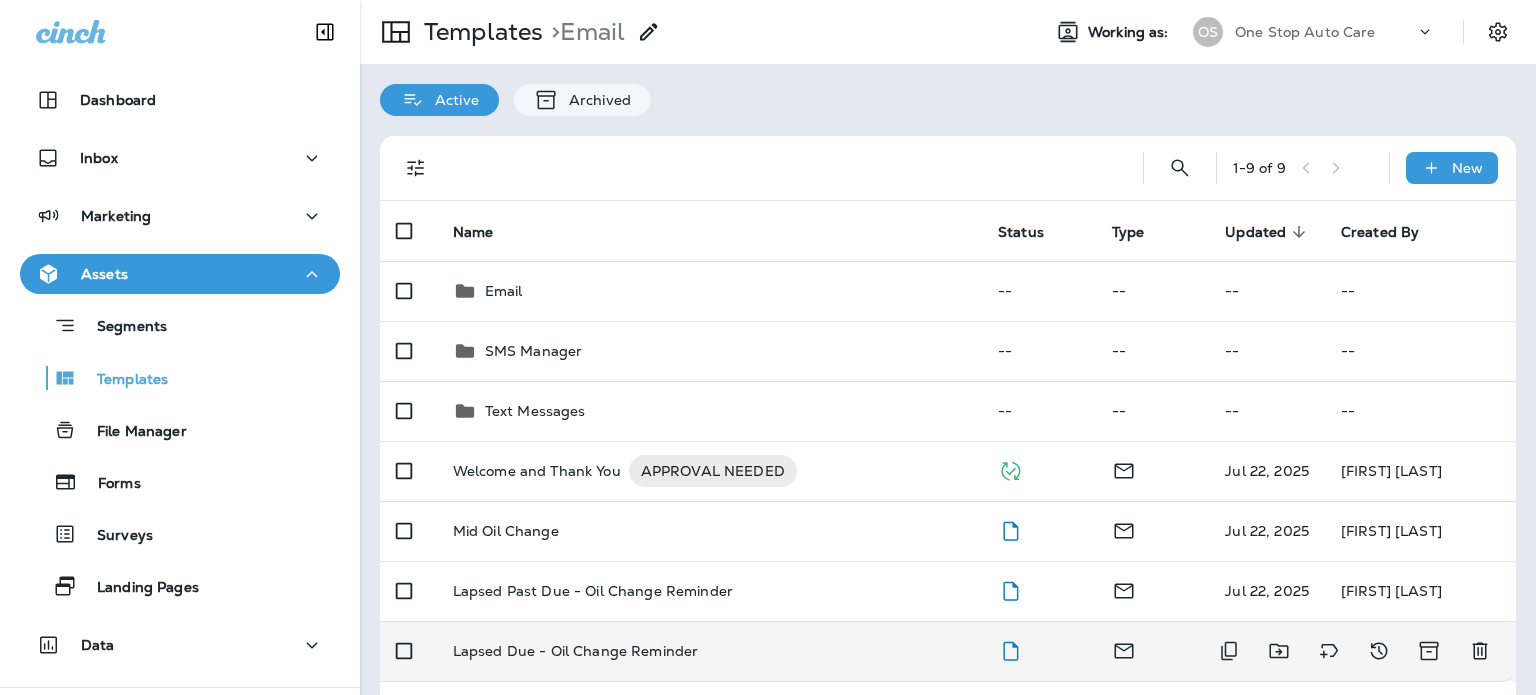 click on "Lapsed Due - Oil Change Reminder" at bounding box center [575, 651] 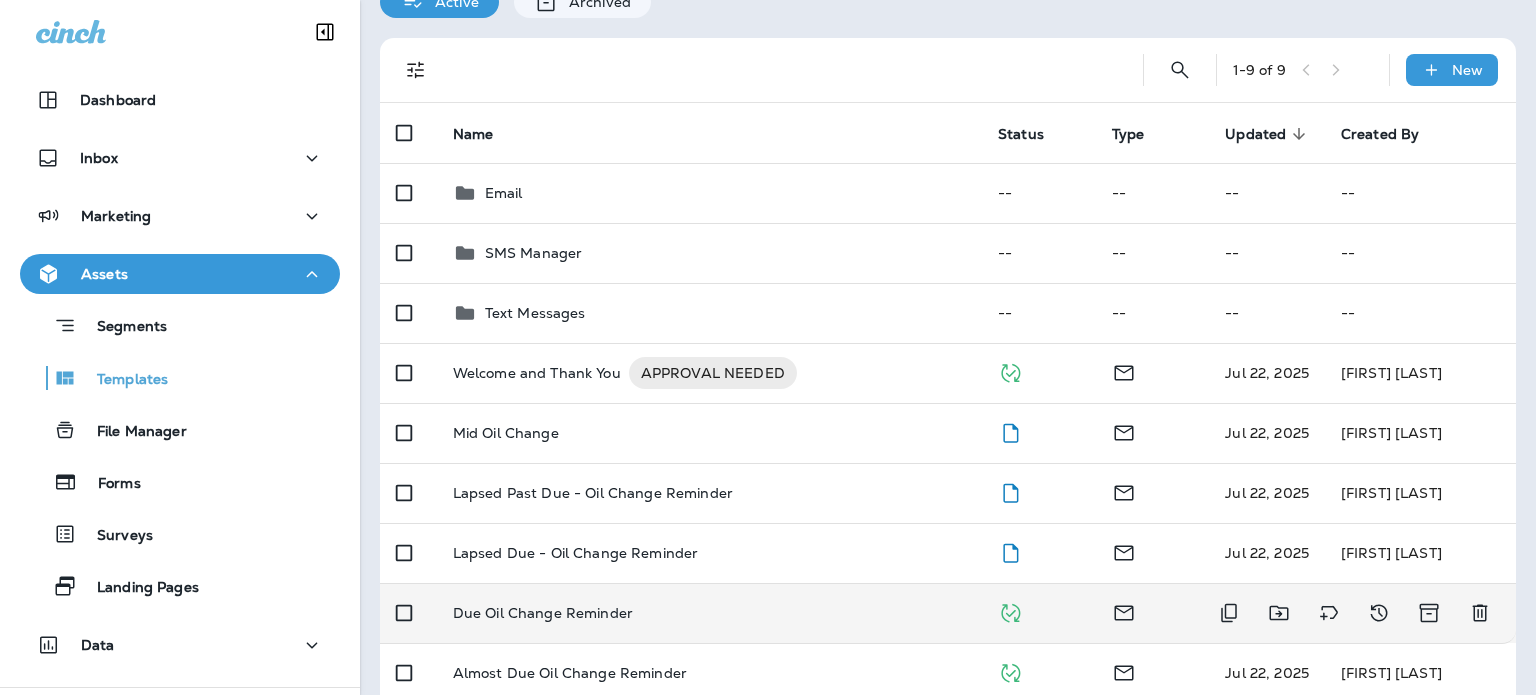 scroll, scrollTop: 6, scrollLeft: 0, axis: vertical 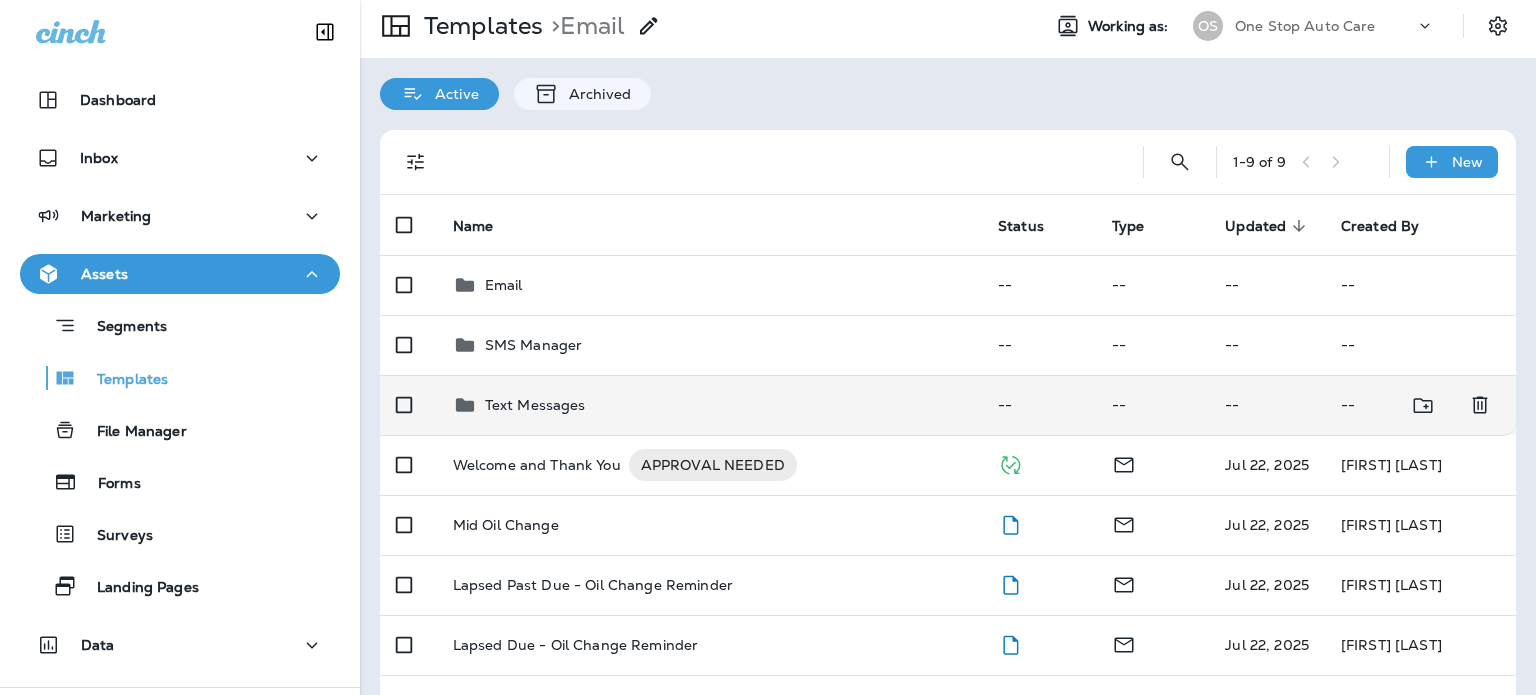 click on "Text Messages" at bounding box center (535, 405) 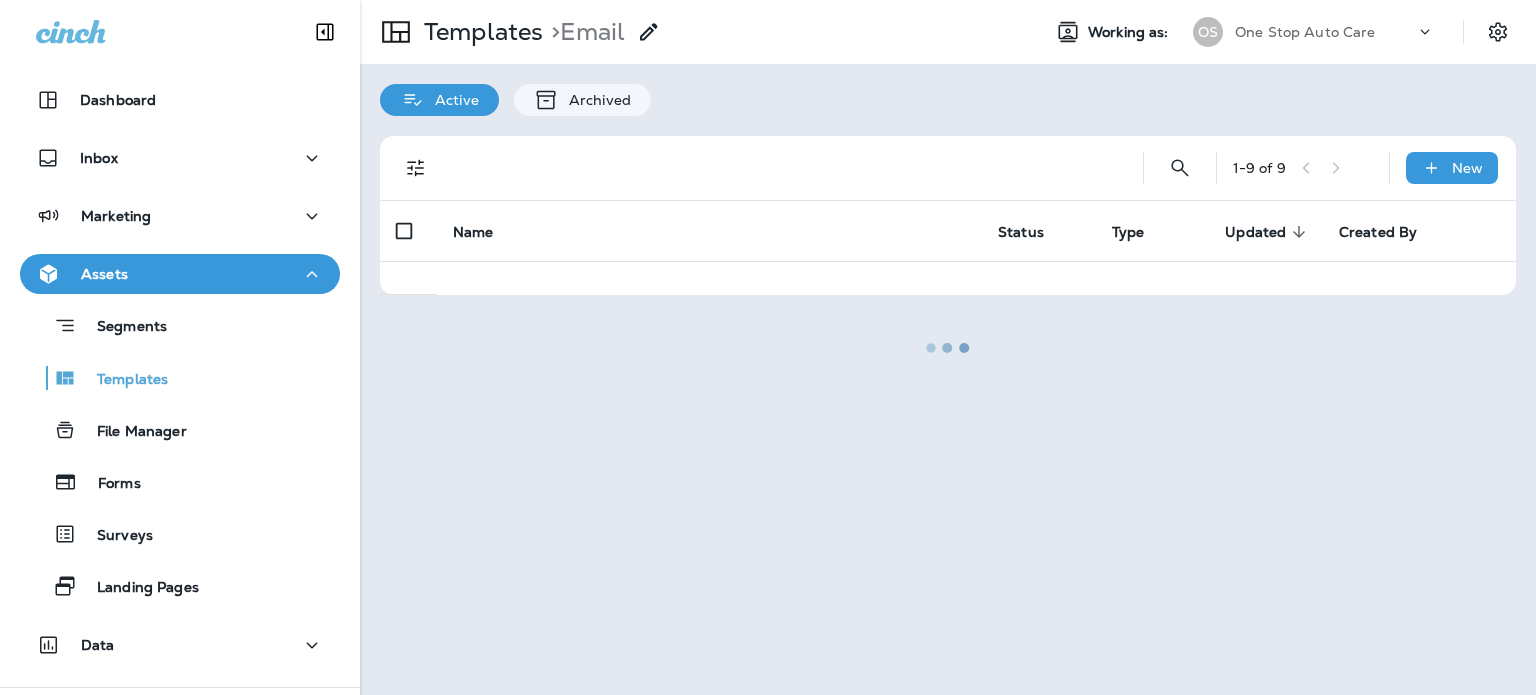scroll, scrollTop: 0, scrollLeft: 0, axis: both 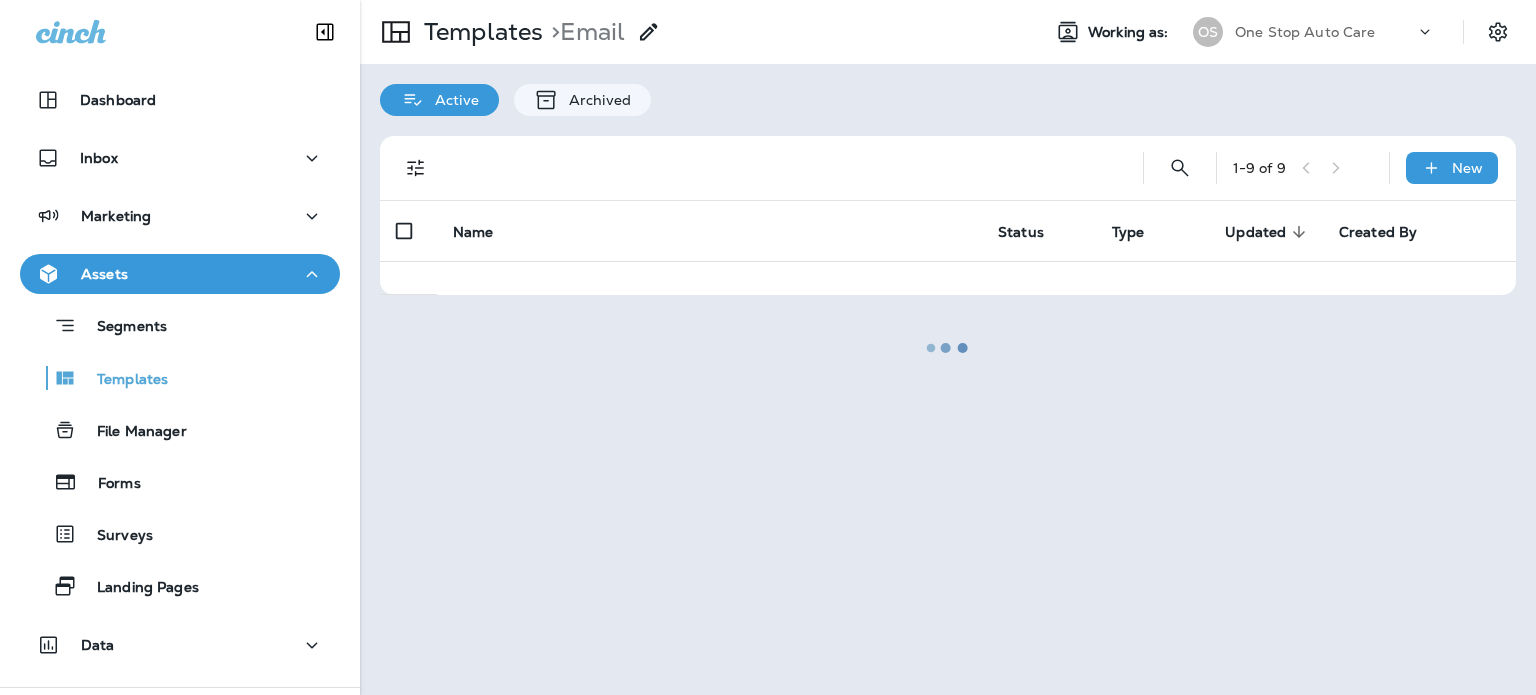 click at bounding box center (948, 347) 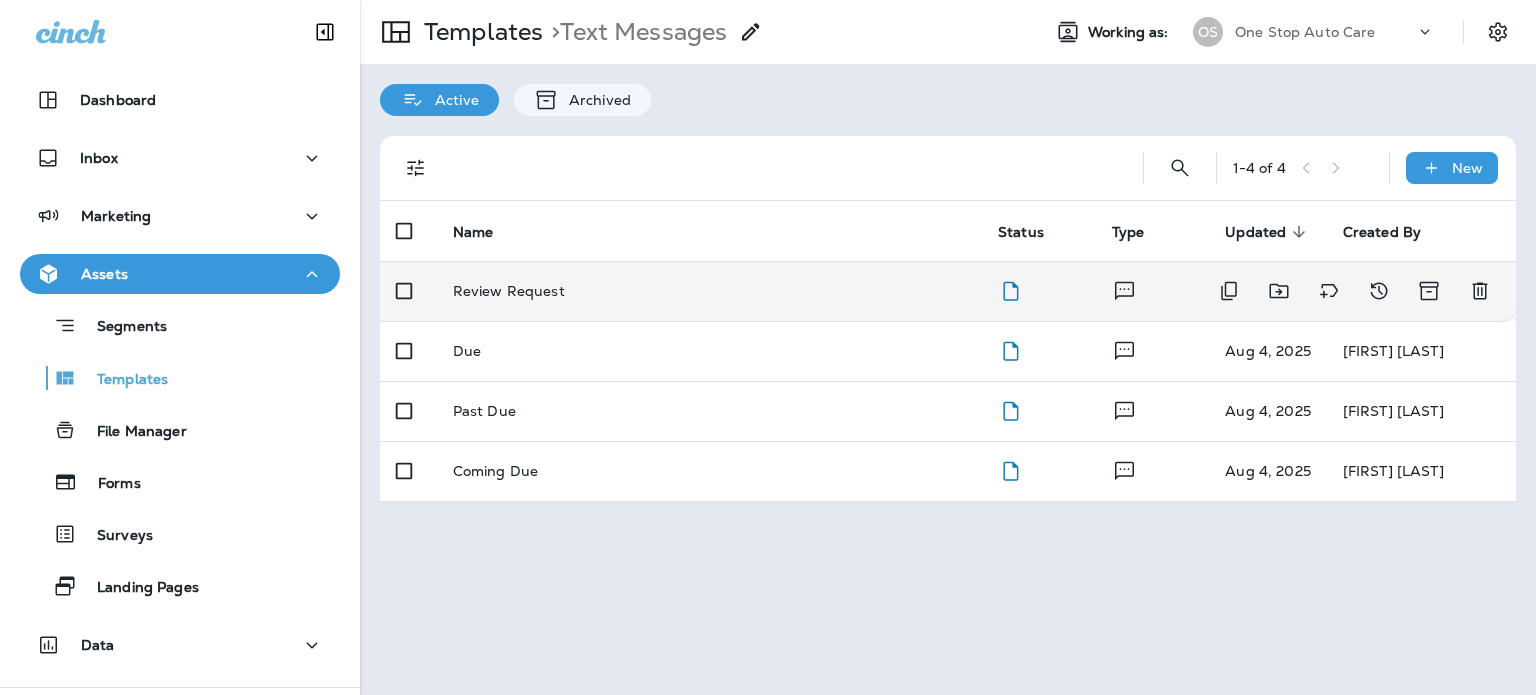 click on "Review Request" at bounding box center [509, 291] 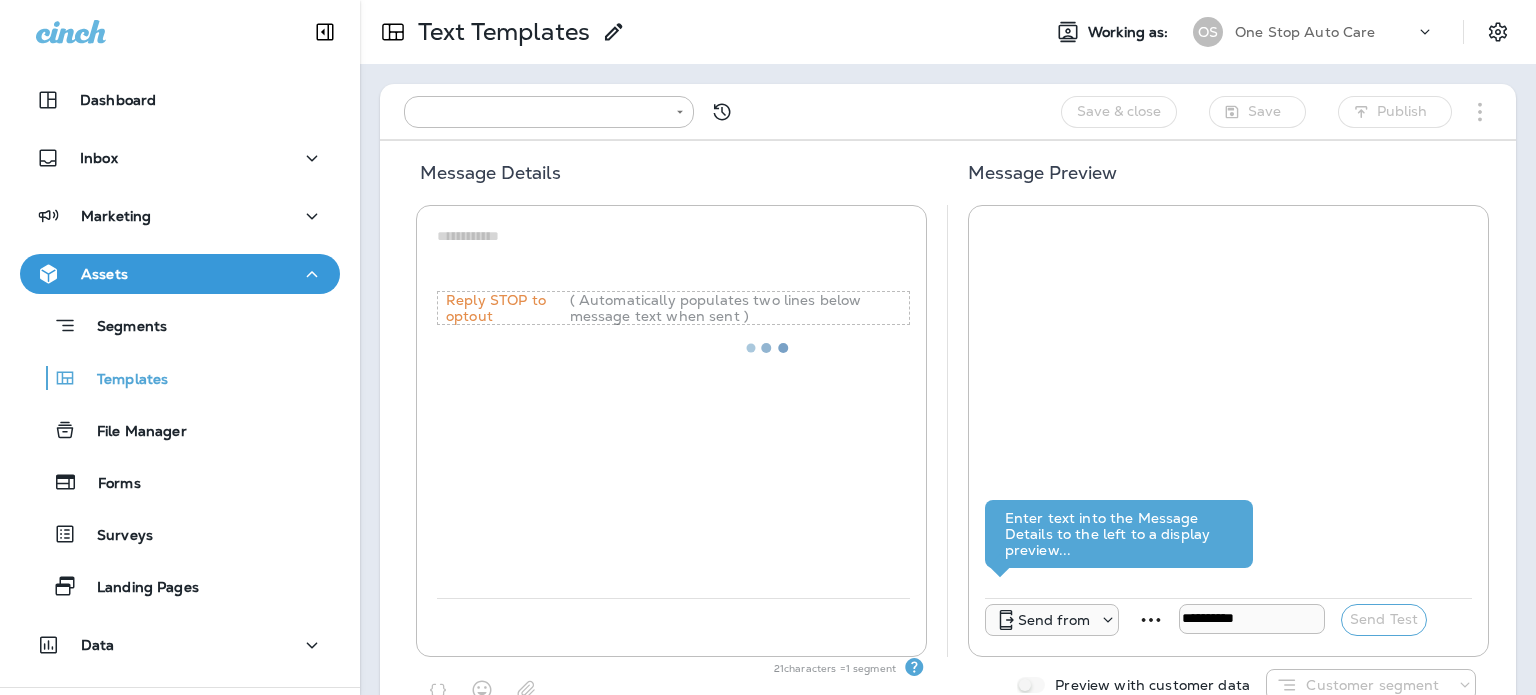 click at bounding box center (768, 347) 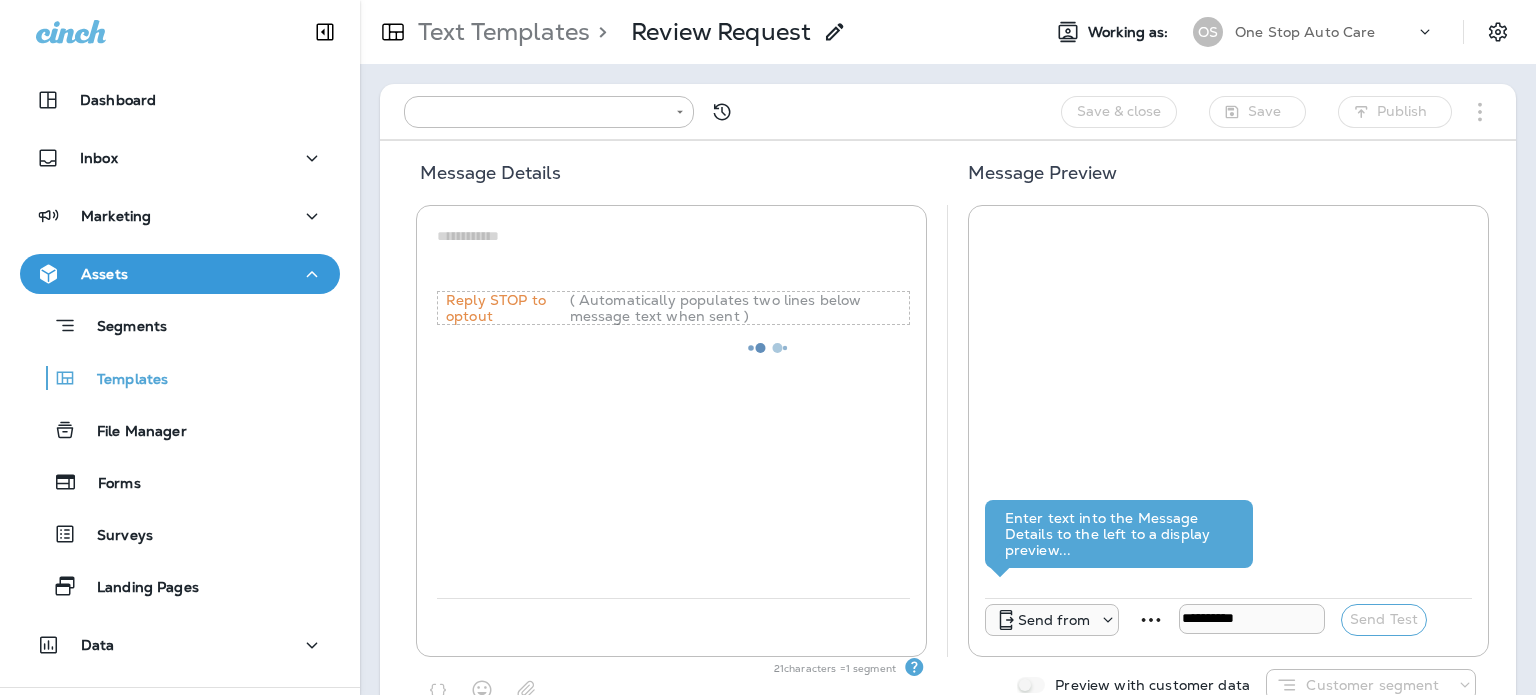 type on "**********" 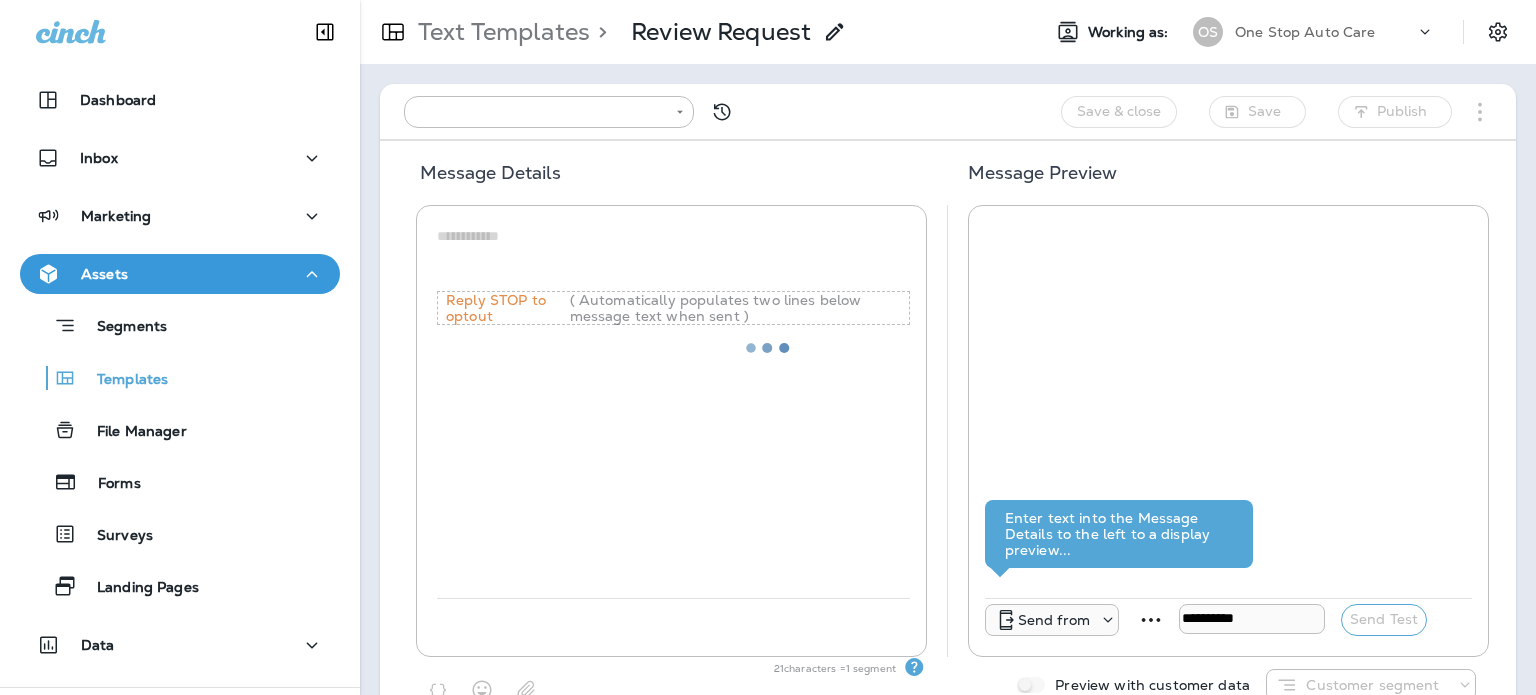type on "**********" 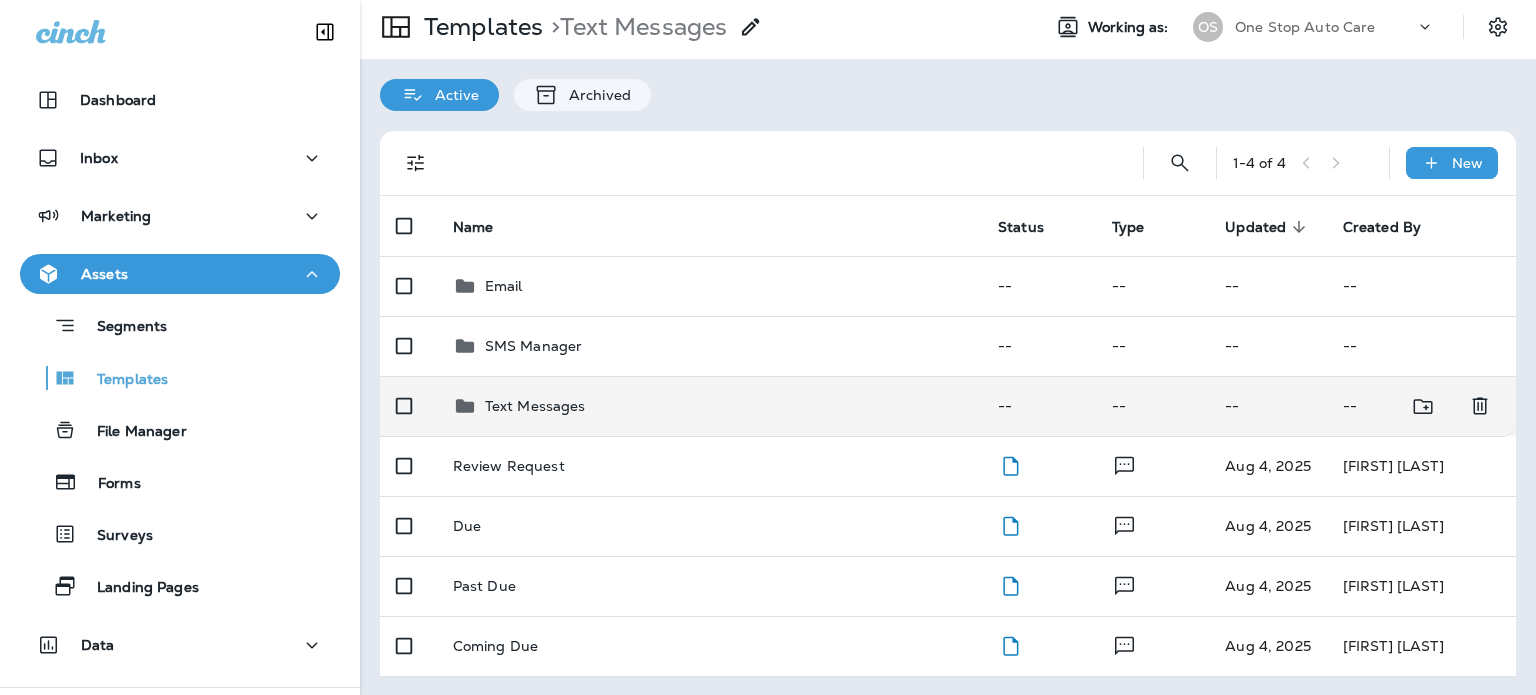scroll, scrollTop: 6, scrollLeft: 0, axis: vertical 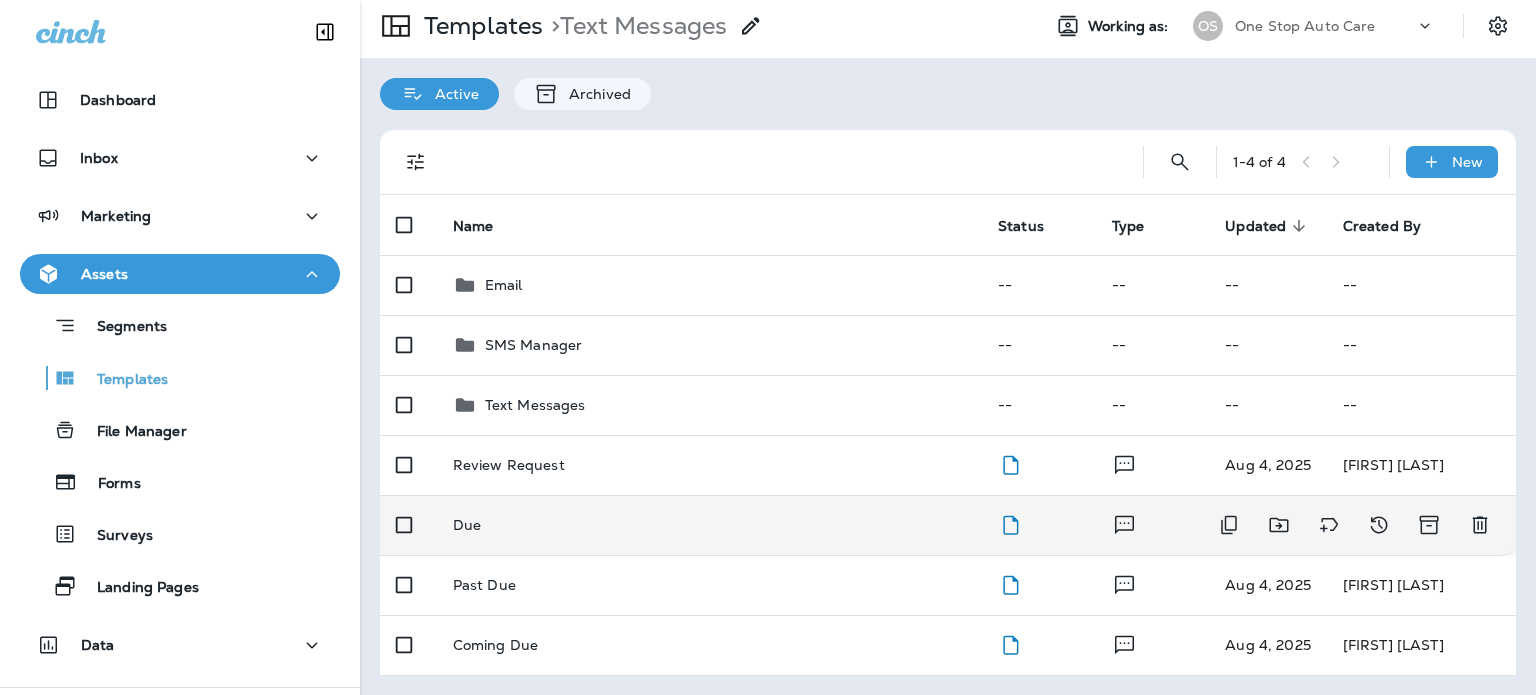 click on "Due" at bounding box center [709, 525] 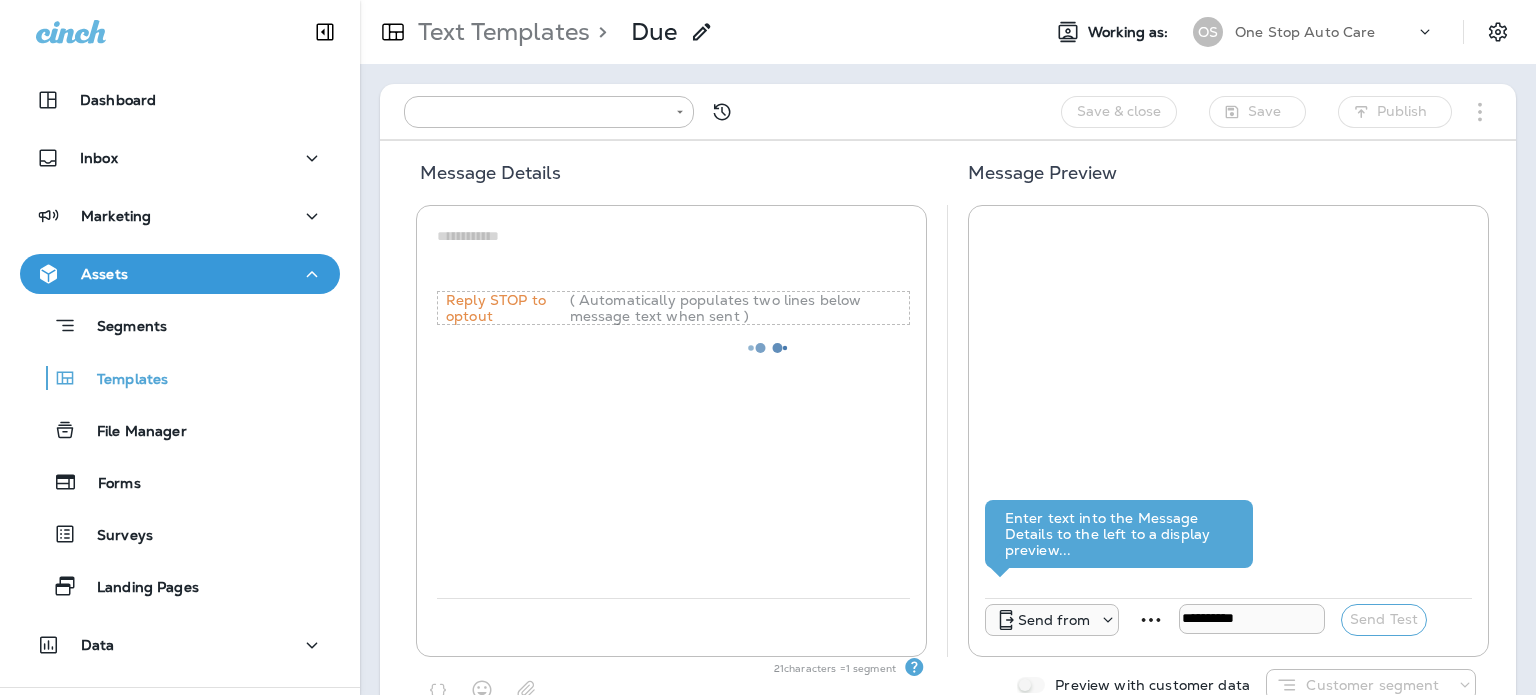 type on "**********" 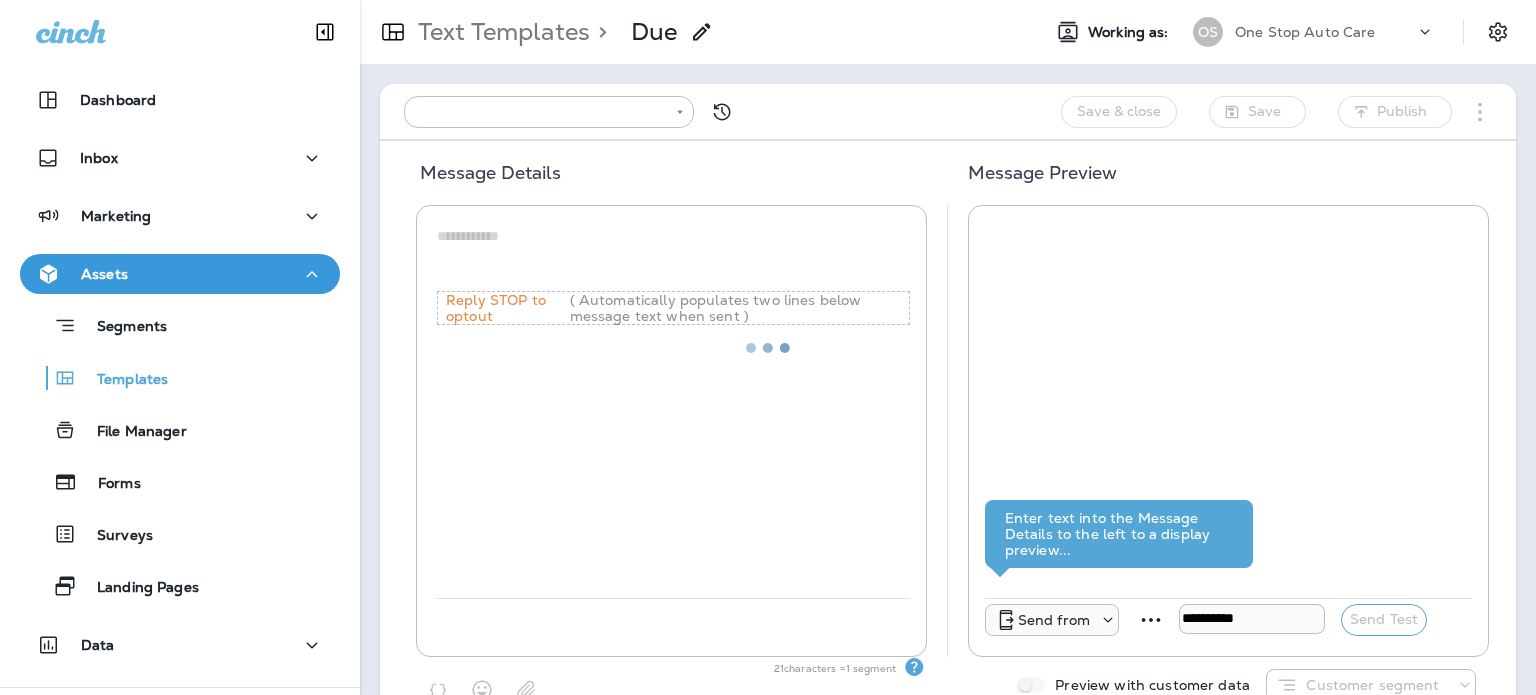 type on "**********" 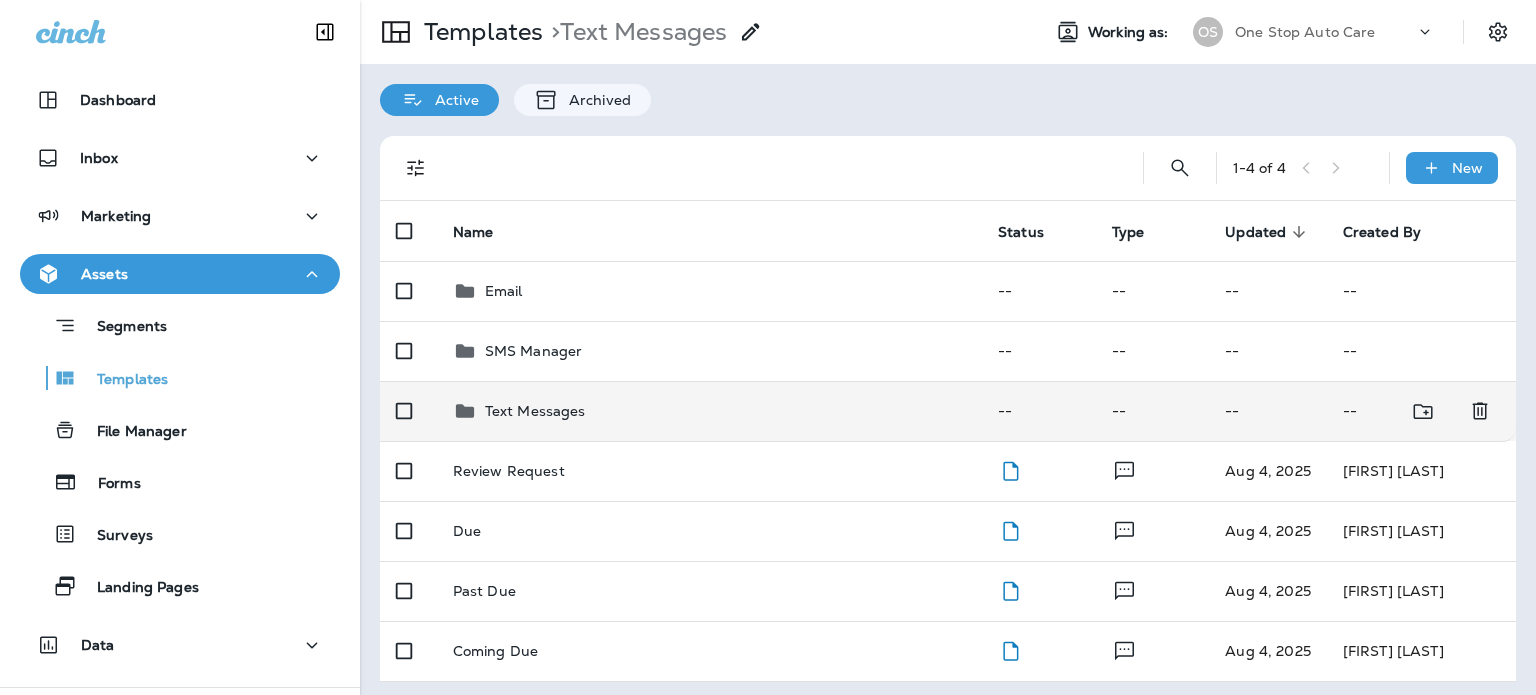 scroll, scrollTop: 6, scrollLeft: 0, axis: vertical 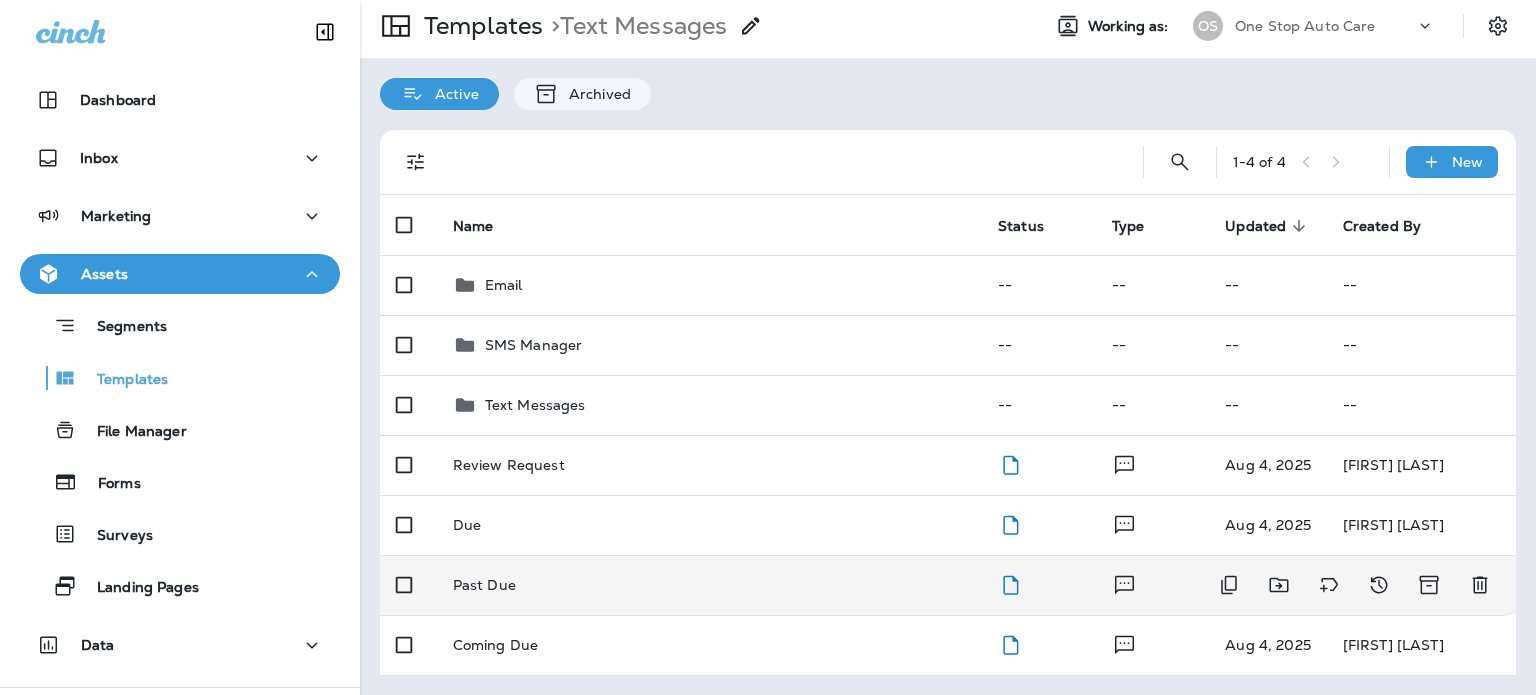 click on "Past Due" at bounding box center [709, 585] 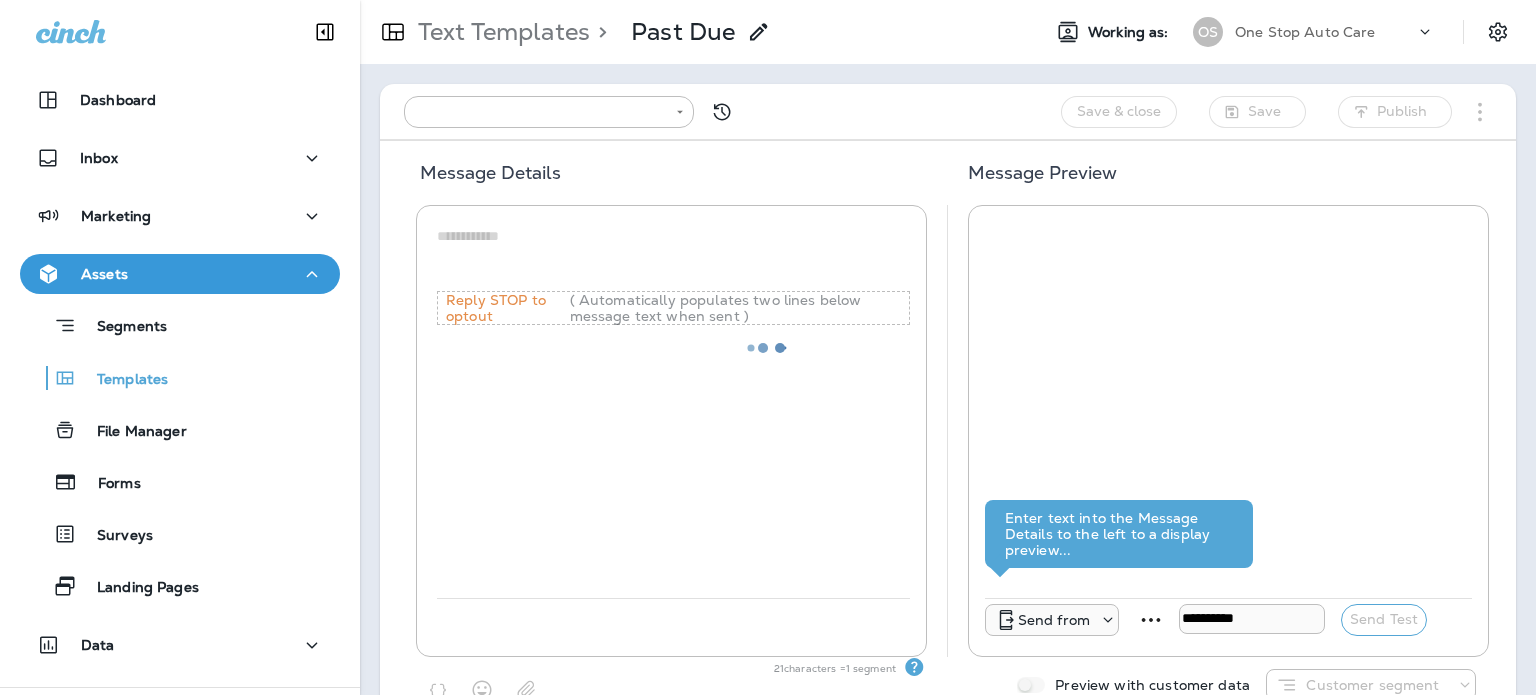 type on "**********" 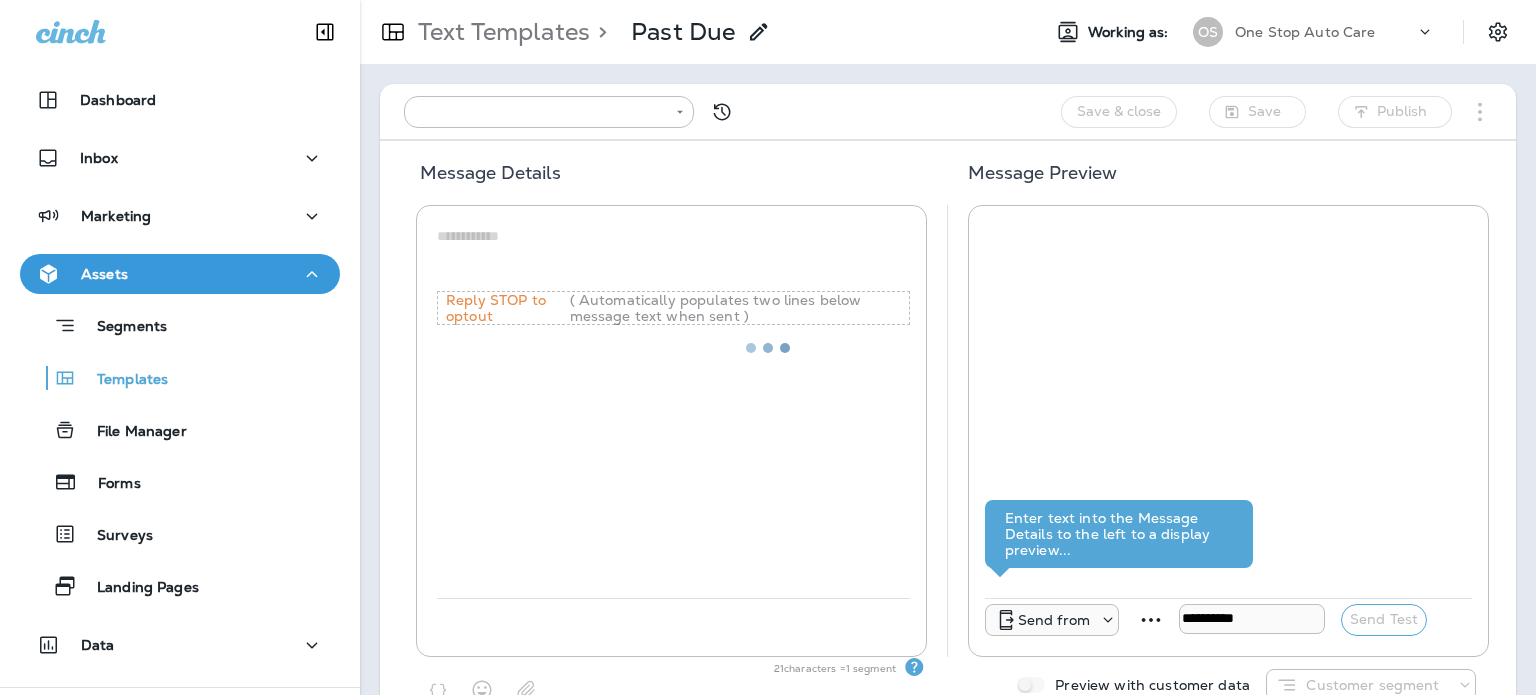 type on "**********" 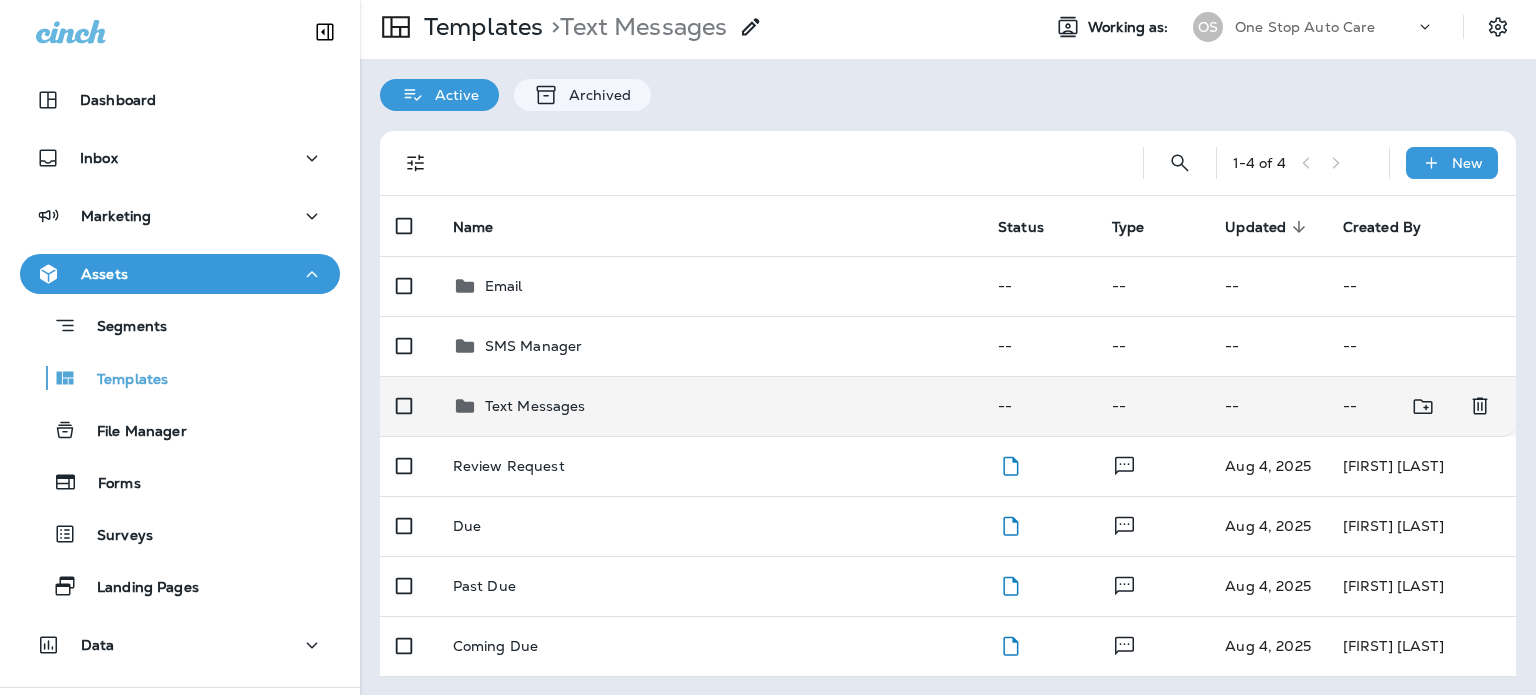 scroll, scrollTop: 6, scrollLeft: 0, axis: vertical 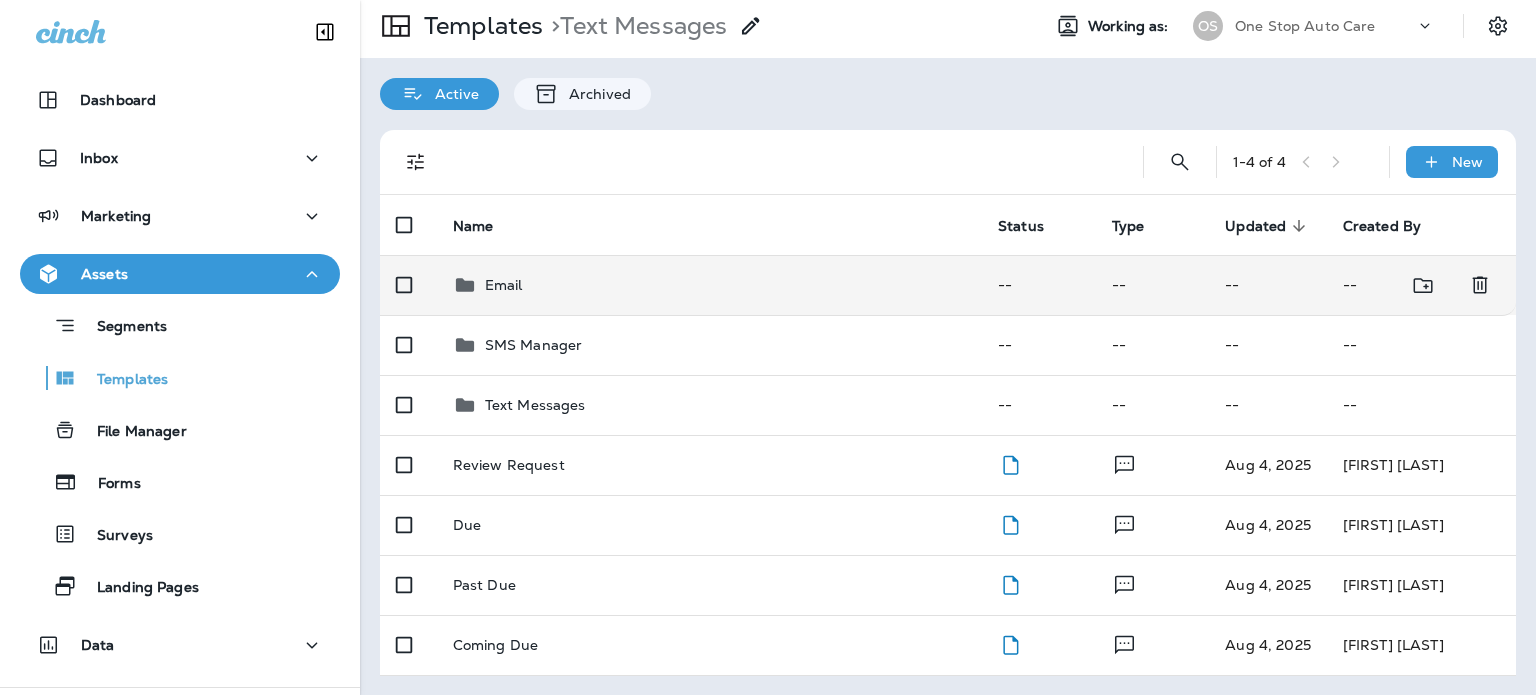 click on "Email" at bounding box center (709, 285) 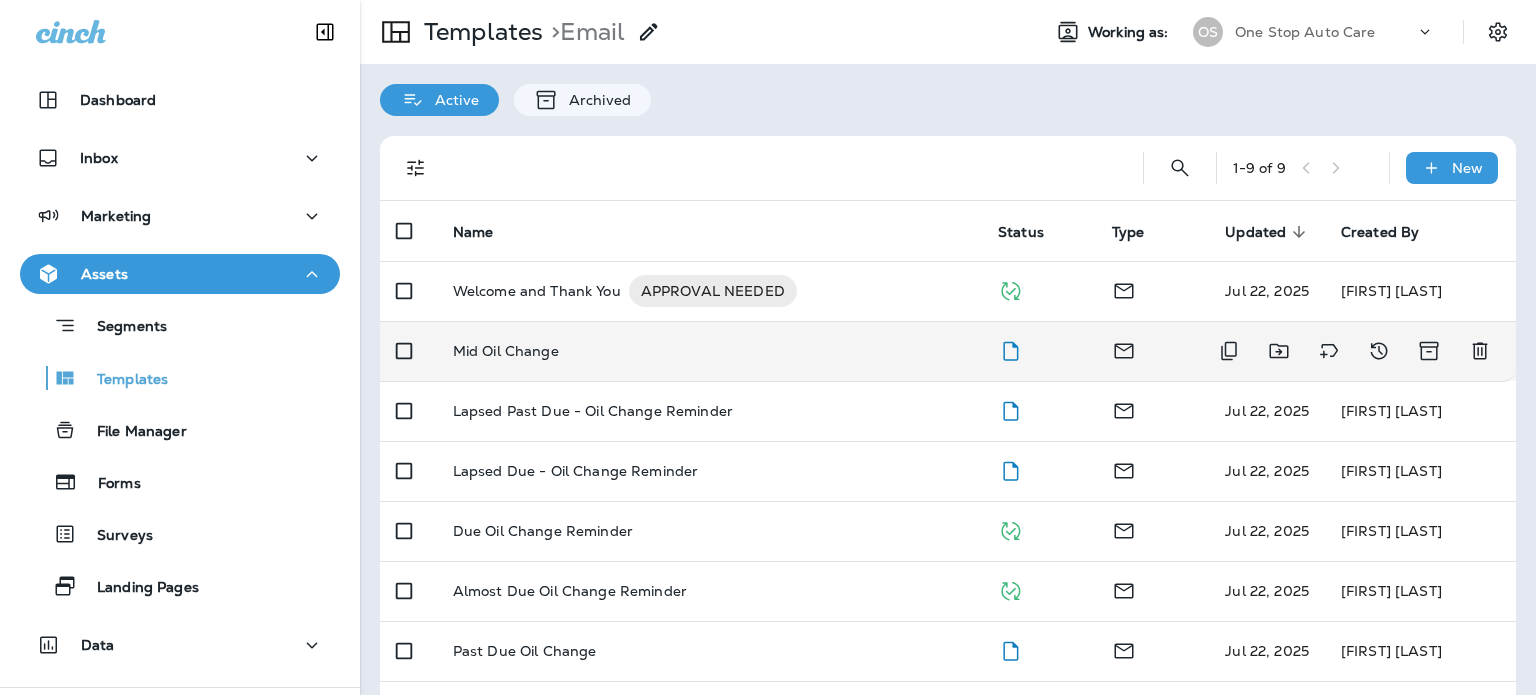 scroll, scrollTop: 126, scrollLeft: 0, axis: vertical 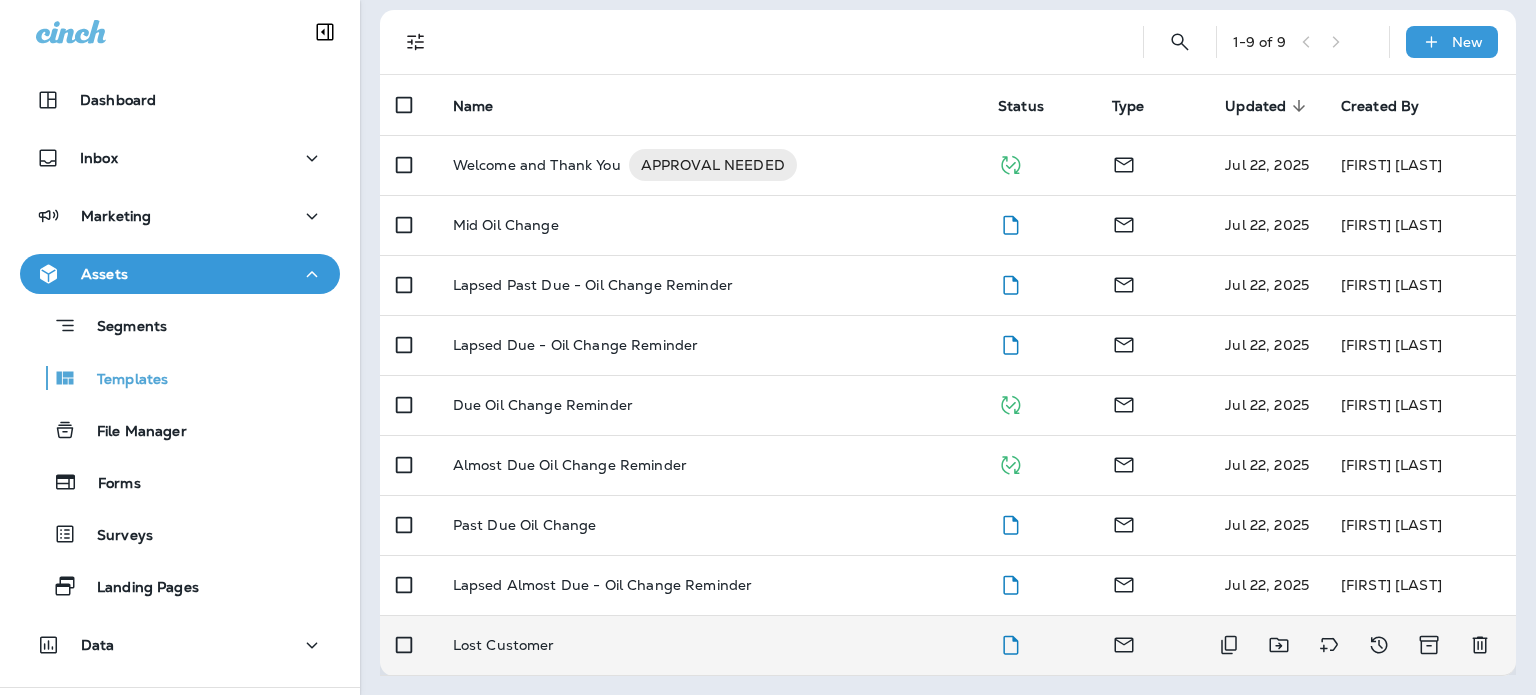 click on "Lost Customer" at bounding box center (504, 645) 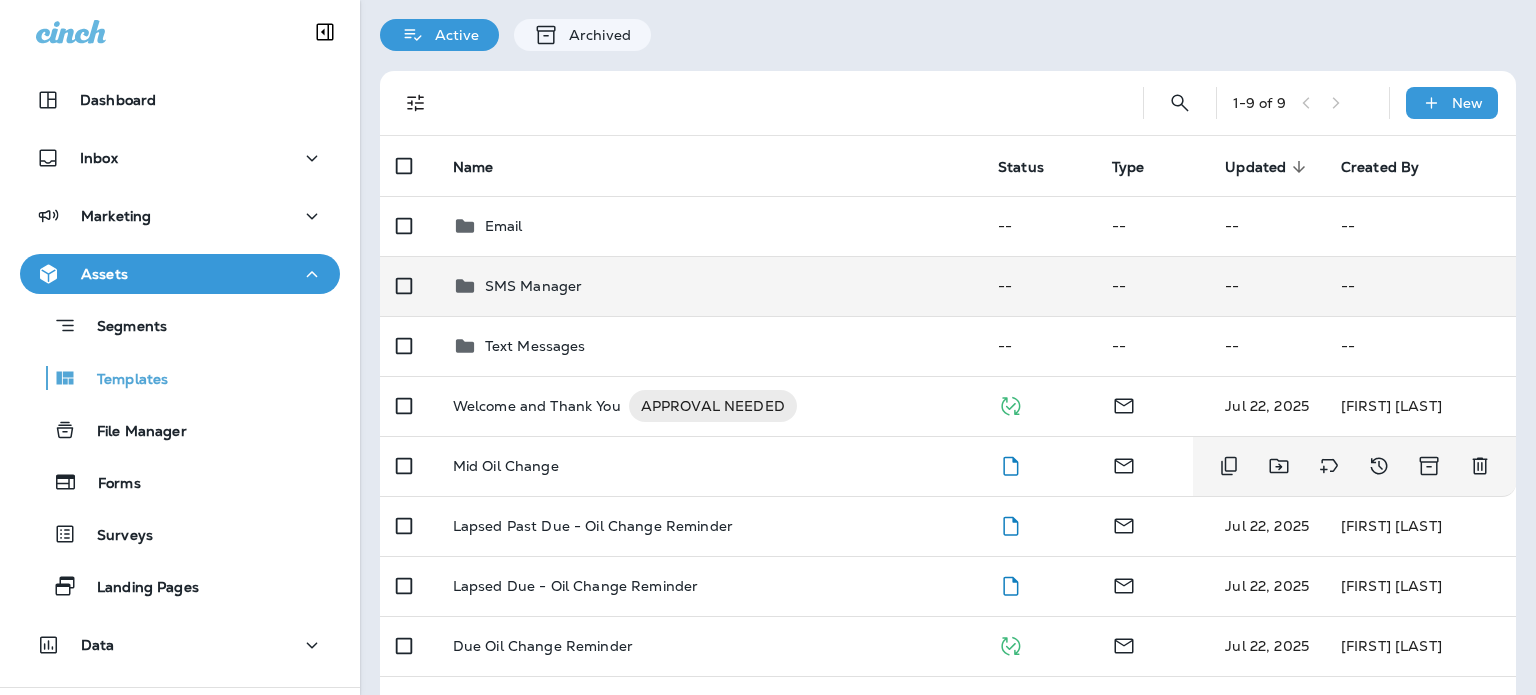 scroll, scrollTop: 6, scrollLeft: 0, axis: vertical 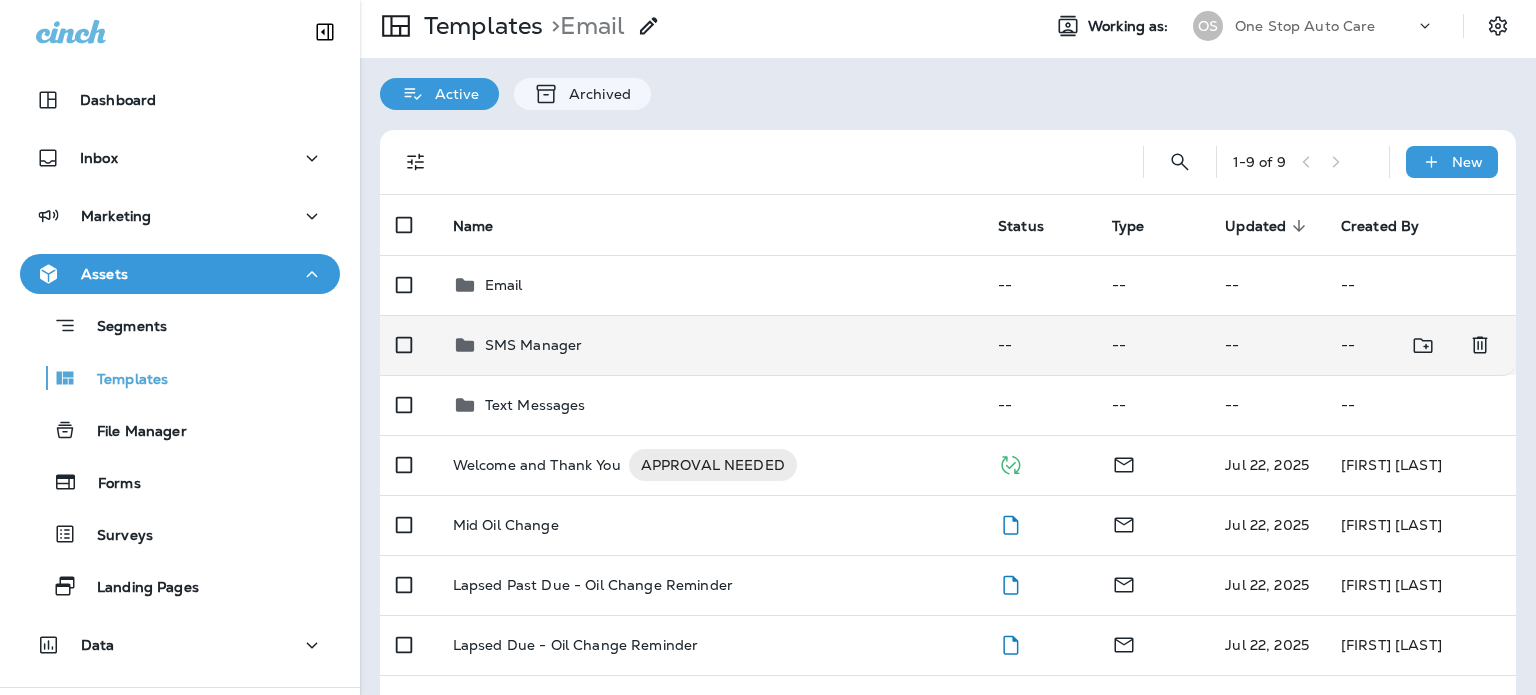 click on "SMS Manager" at bounding box center [709, 345] 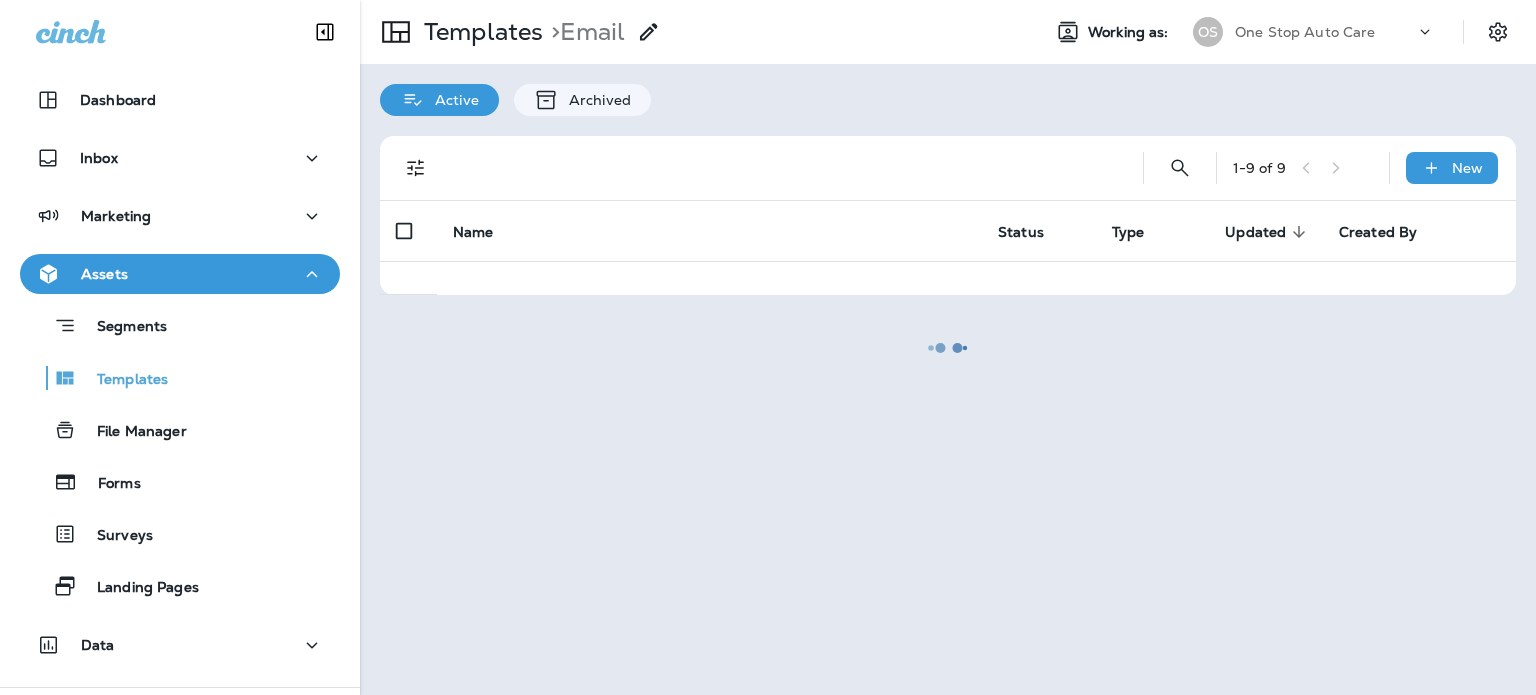 scroll, scrollTop: 0, scrollLeft: 0, axis: both 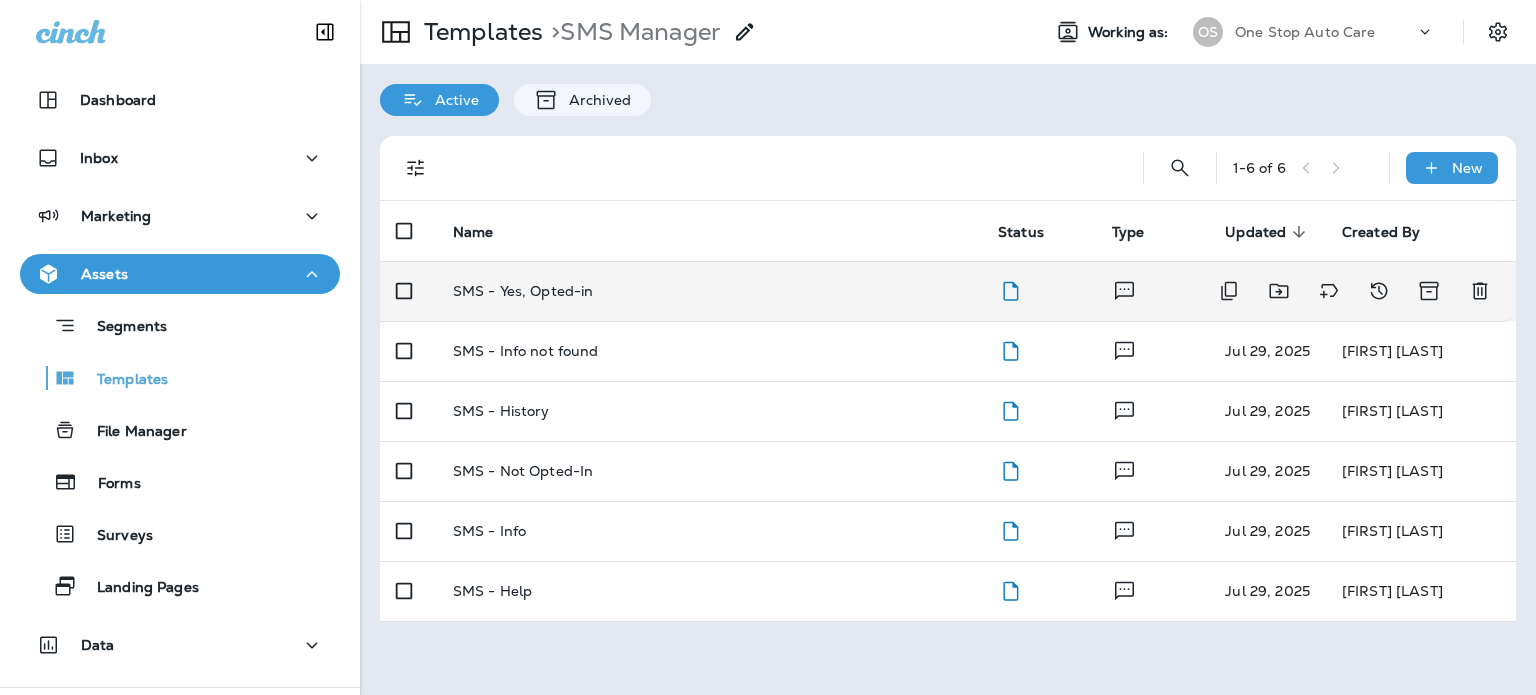click on "SMS - Yes, Opted-in" at bounding box center (709, 291) 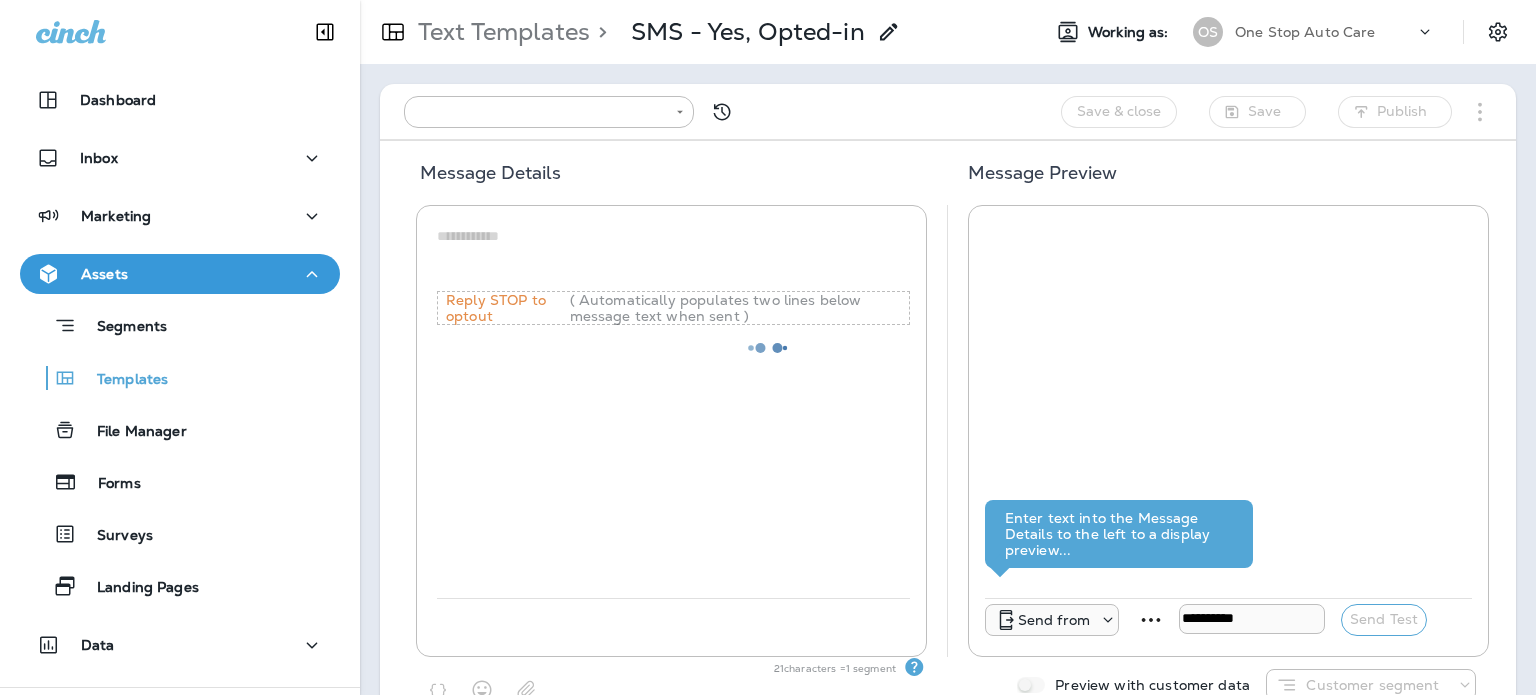type on "**********" 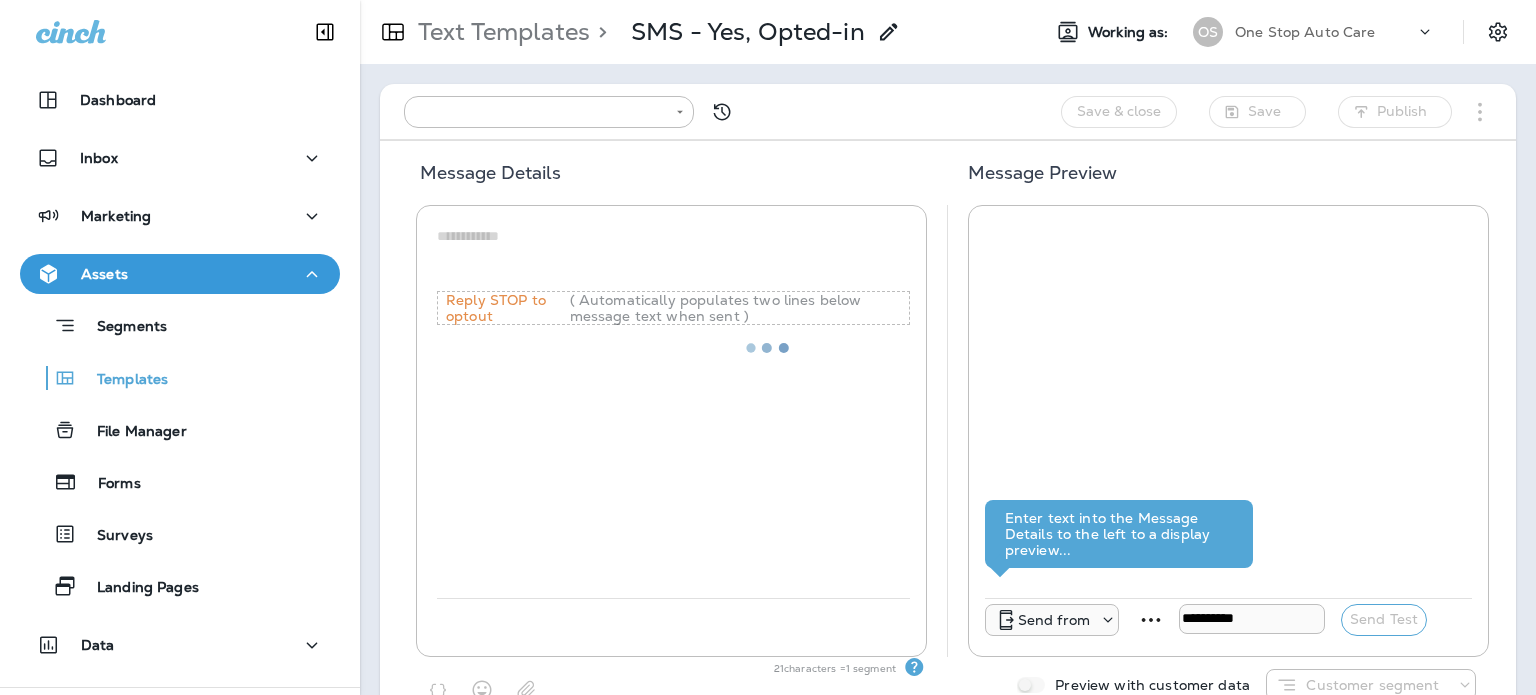 type on "**********" 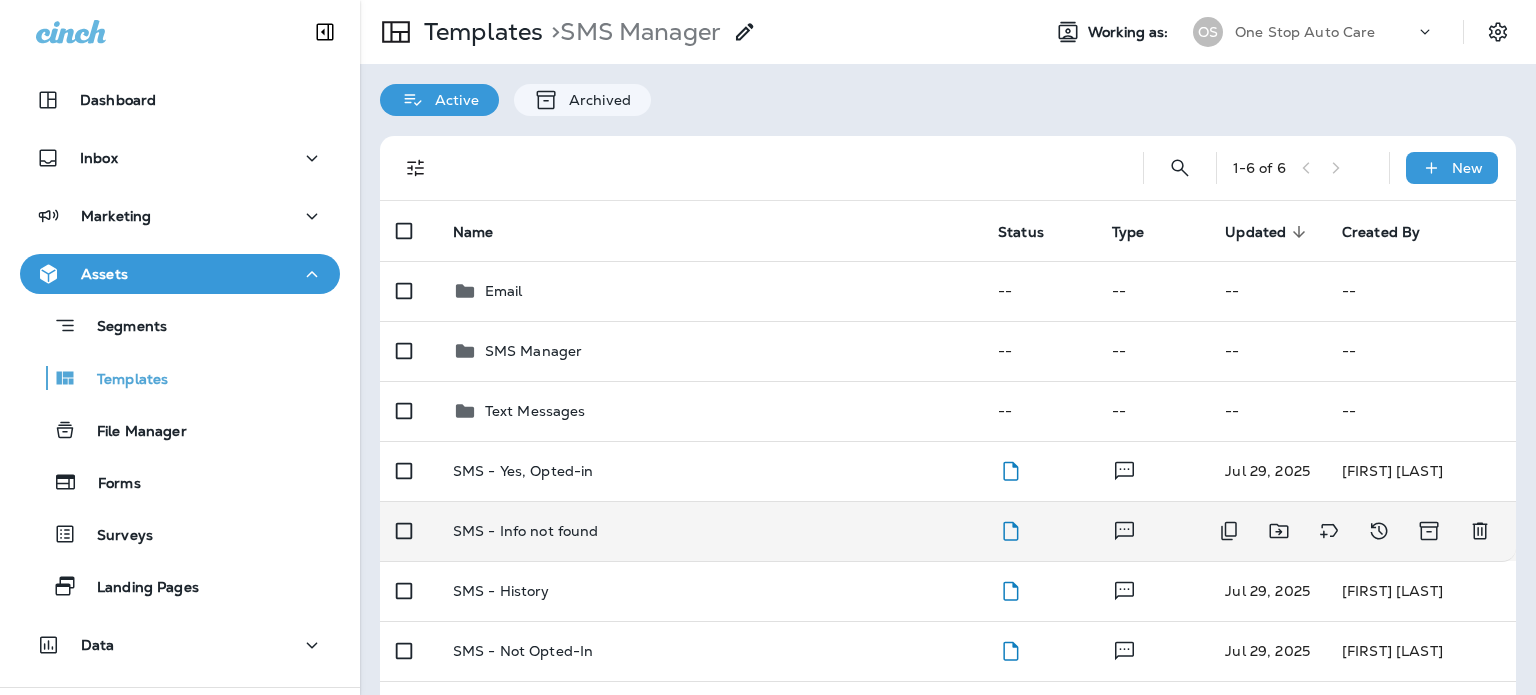 click on "SMS - Info not found" at bounding box center (709, 531) 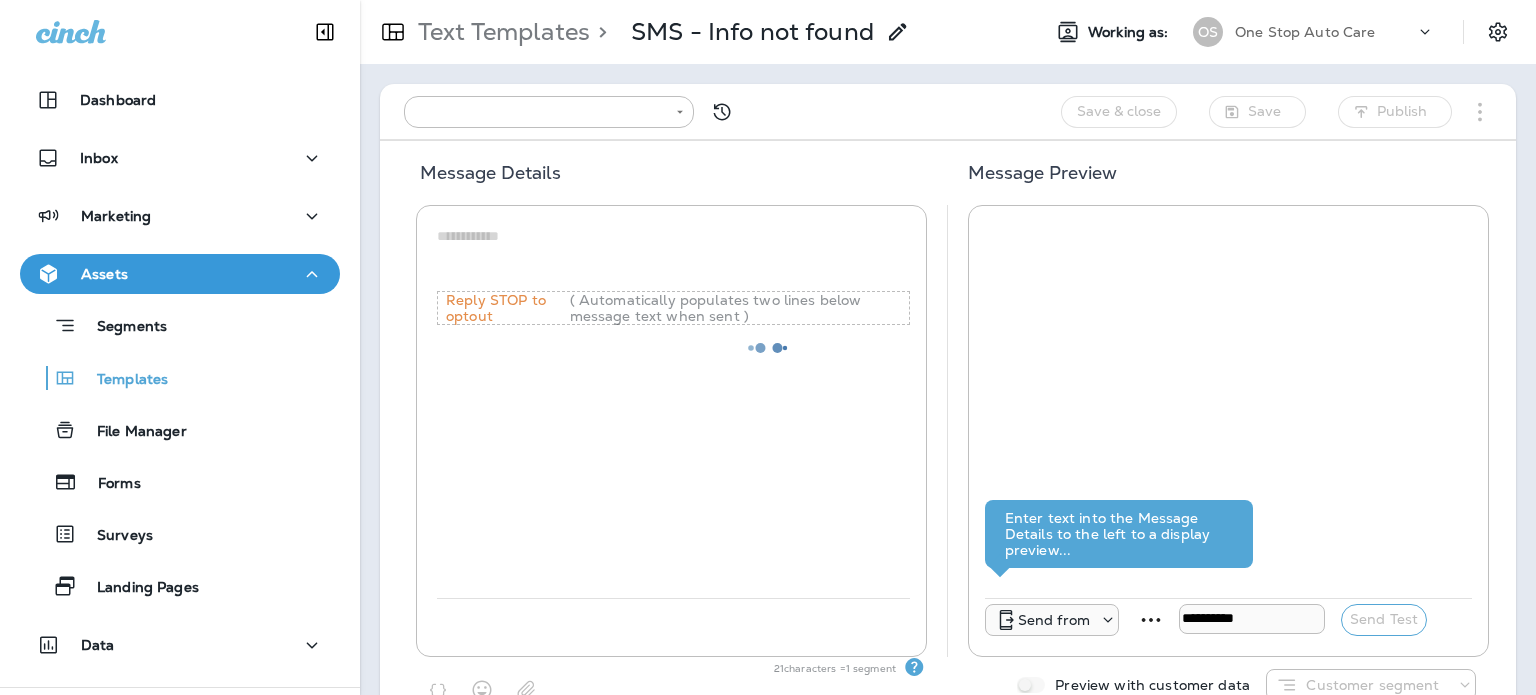 type on "**********" 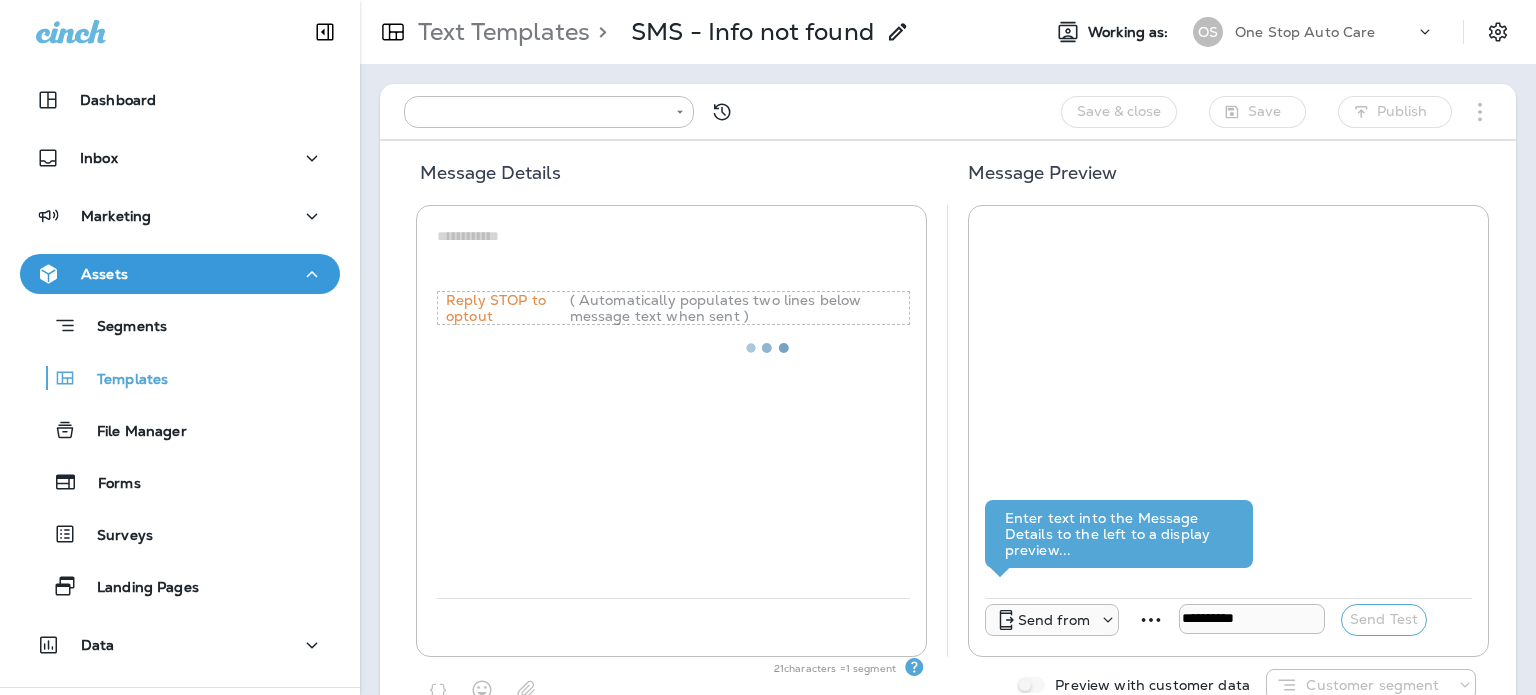 type on "**********" 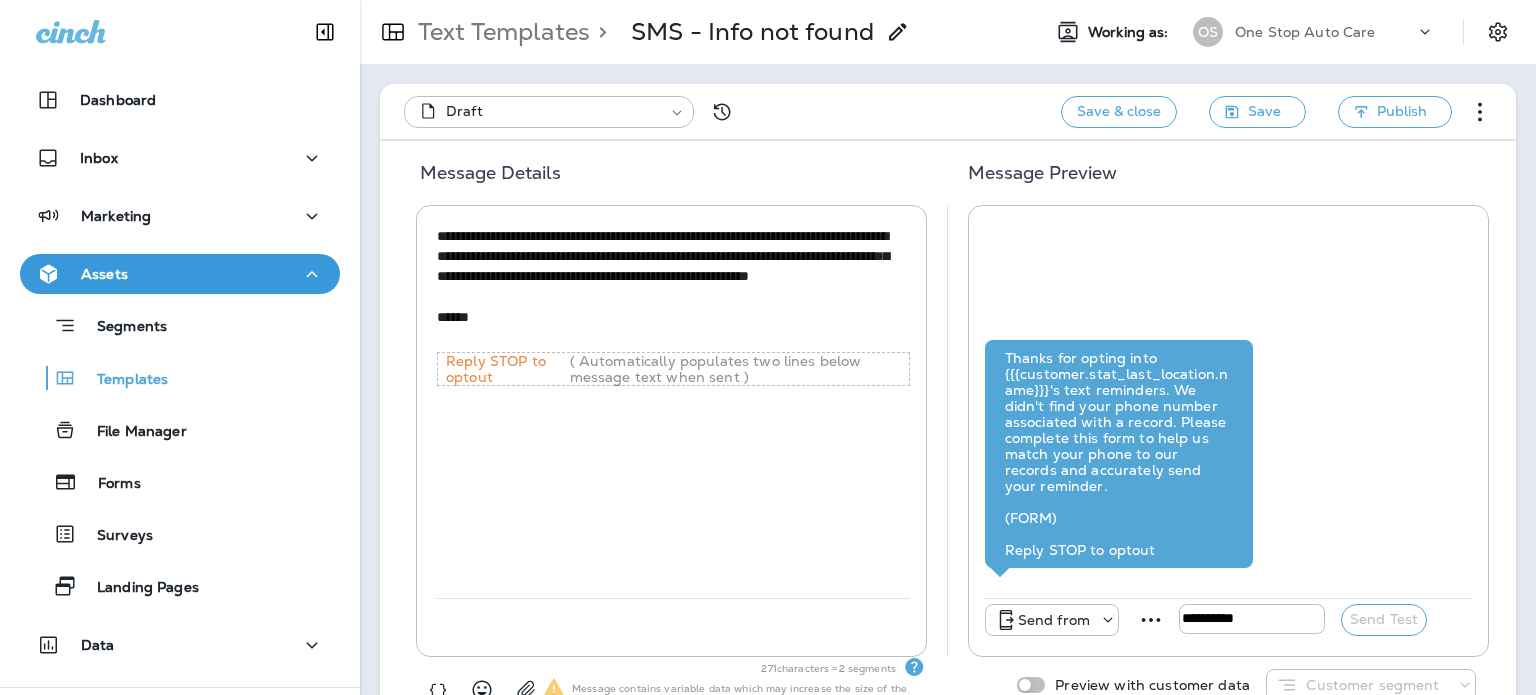 scroll, scrollTop: 53, scrollLeft: 0, axis: vertical 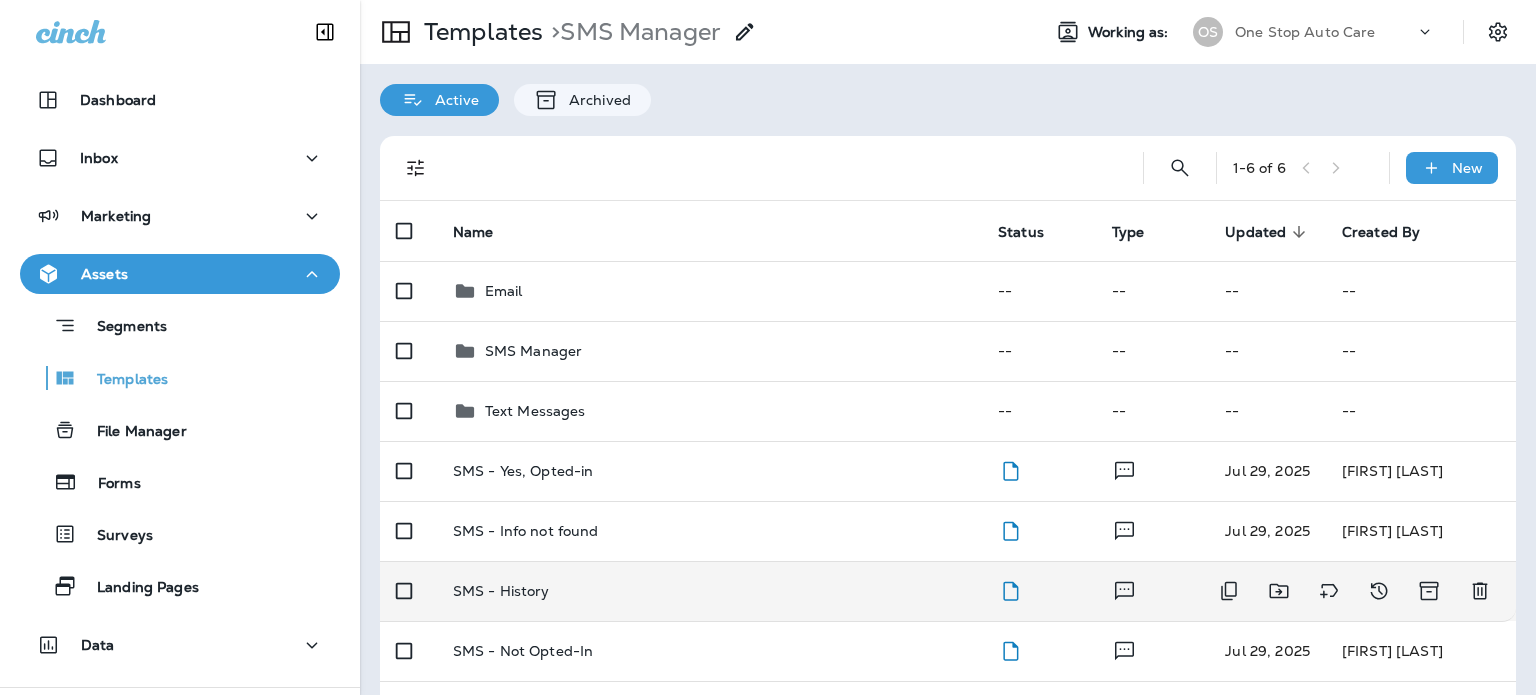 click on "SMS - History" at bounding box center (709, 591) 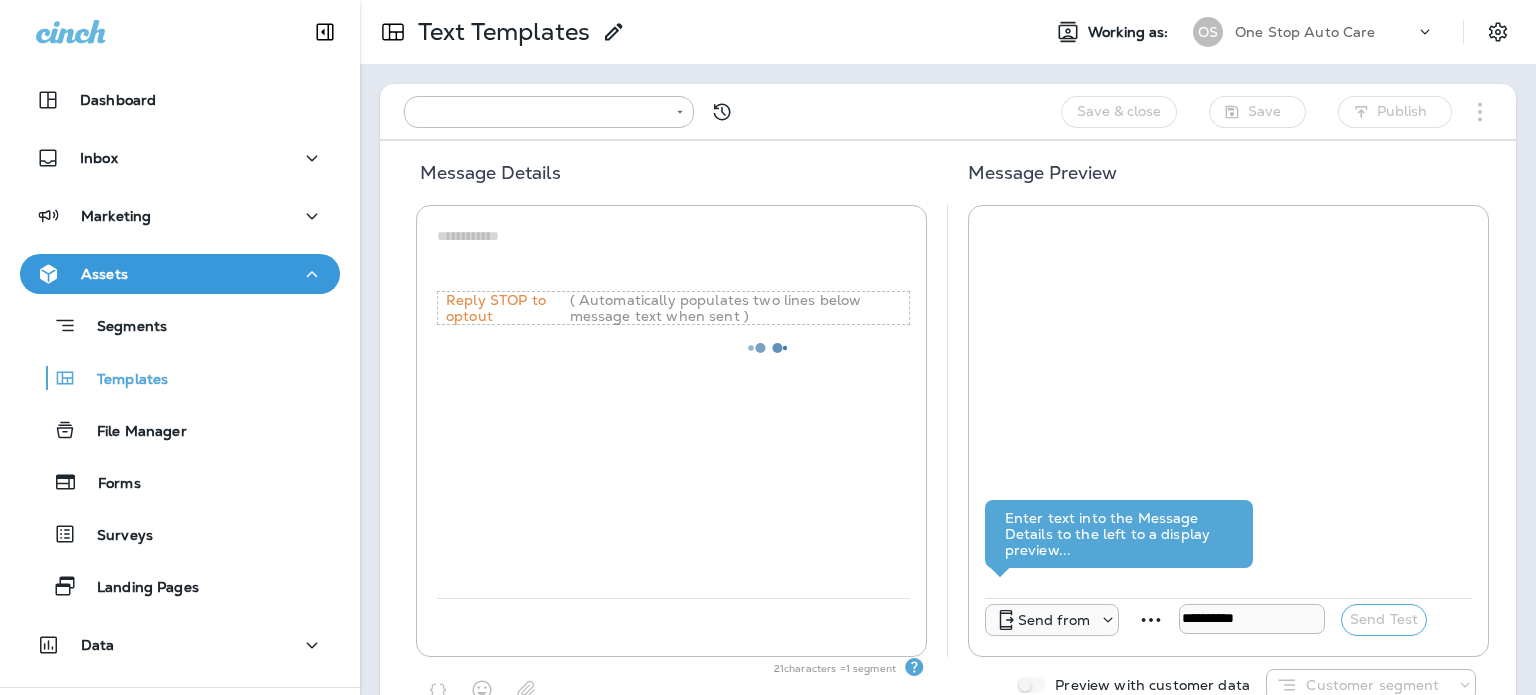 type on "**********" 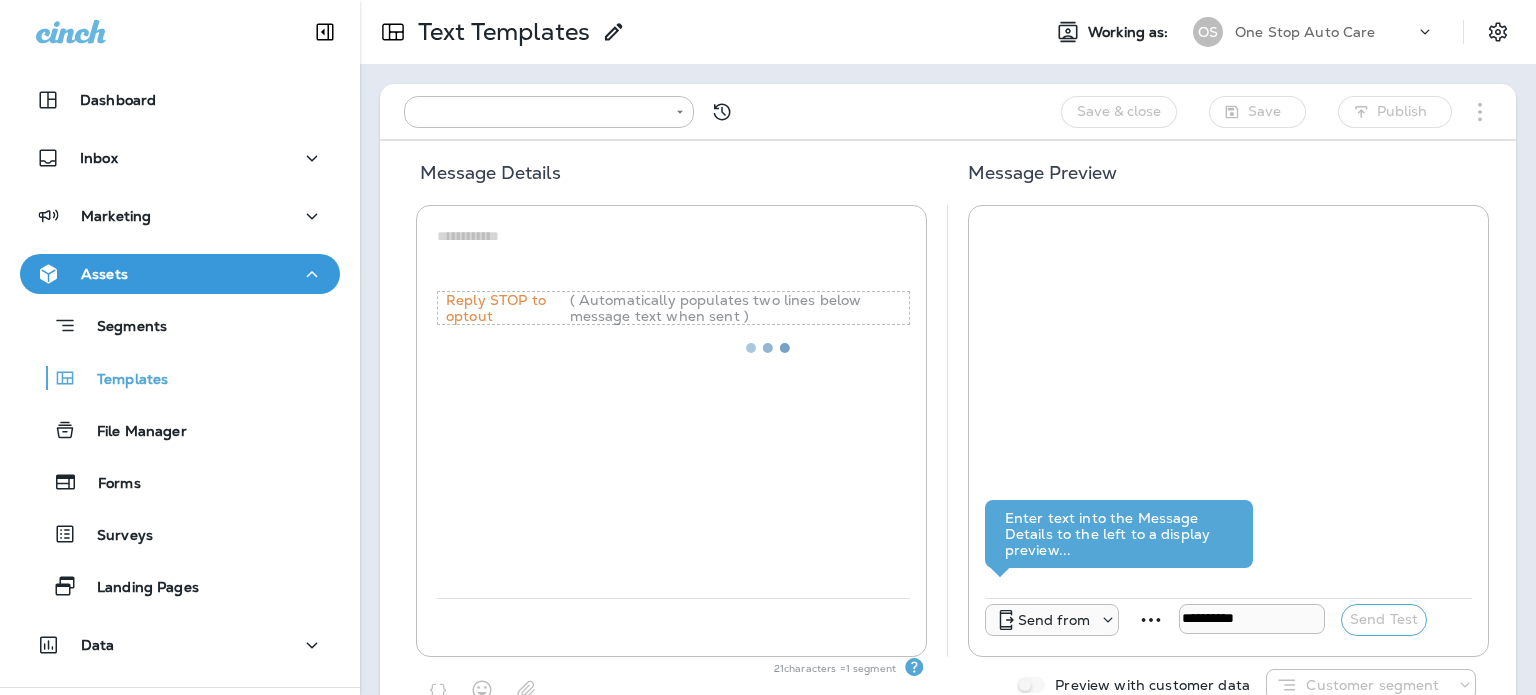 type on "**********" 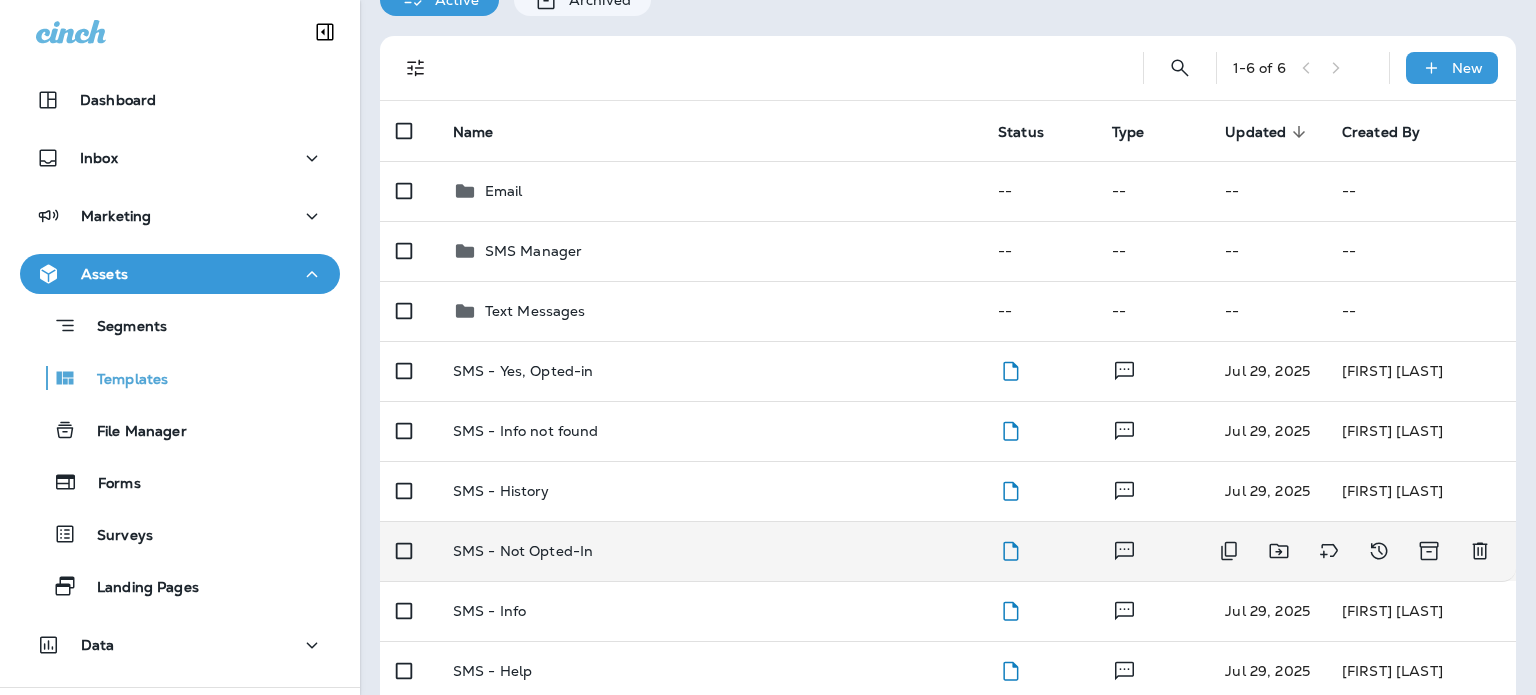 scroll, scrollTop: 126, scrollLeft: 0, axis: vertical 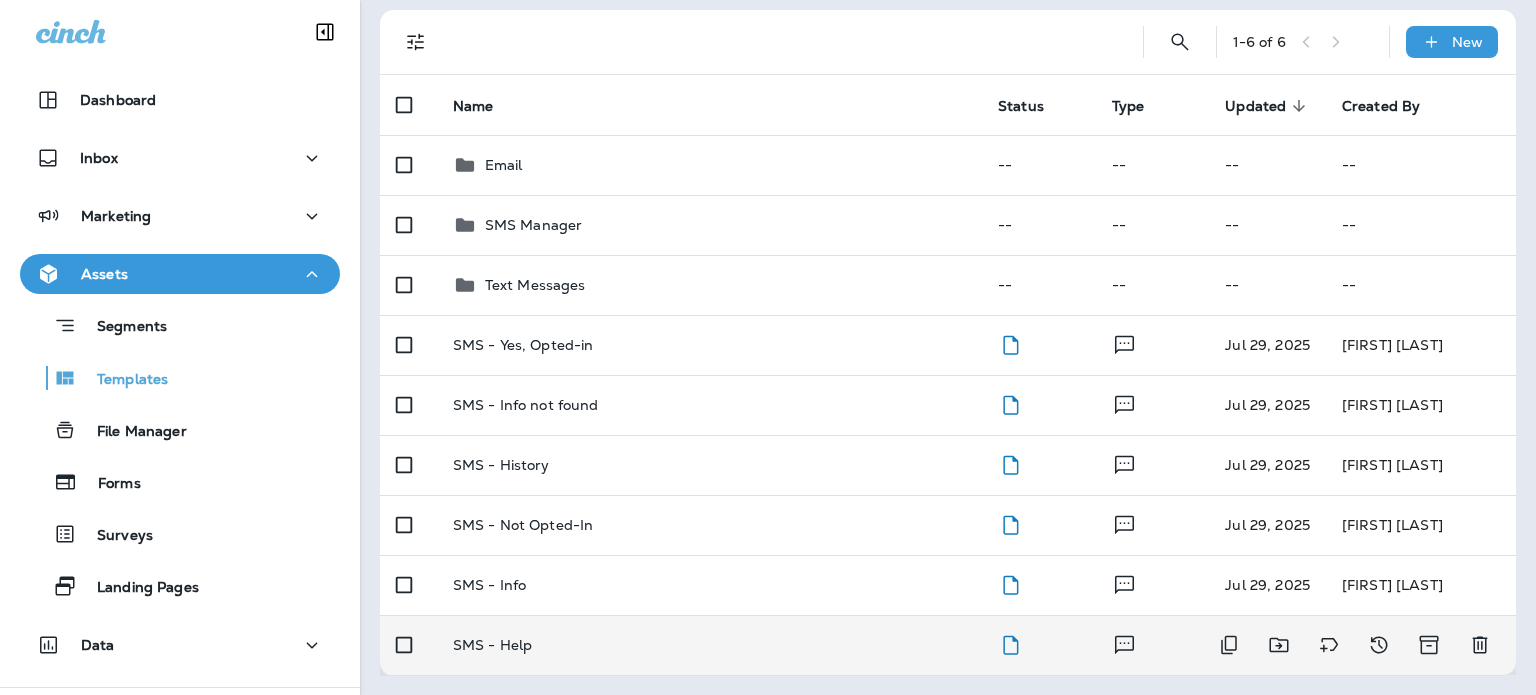 click on "SMS - Help" at bounding box center (709, 645) 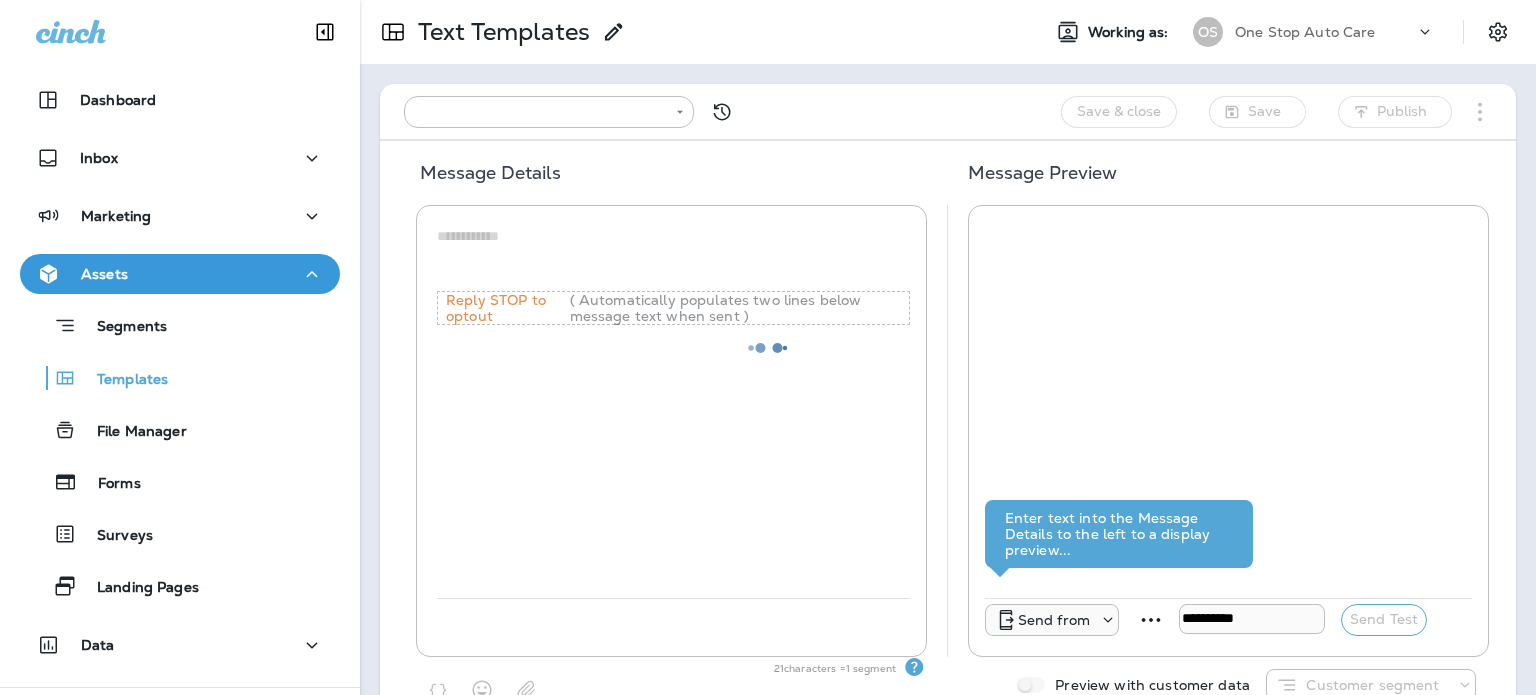 type on "**********" 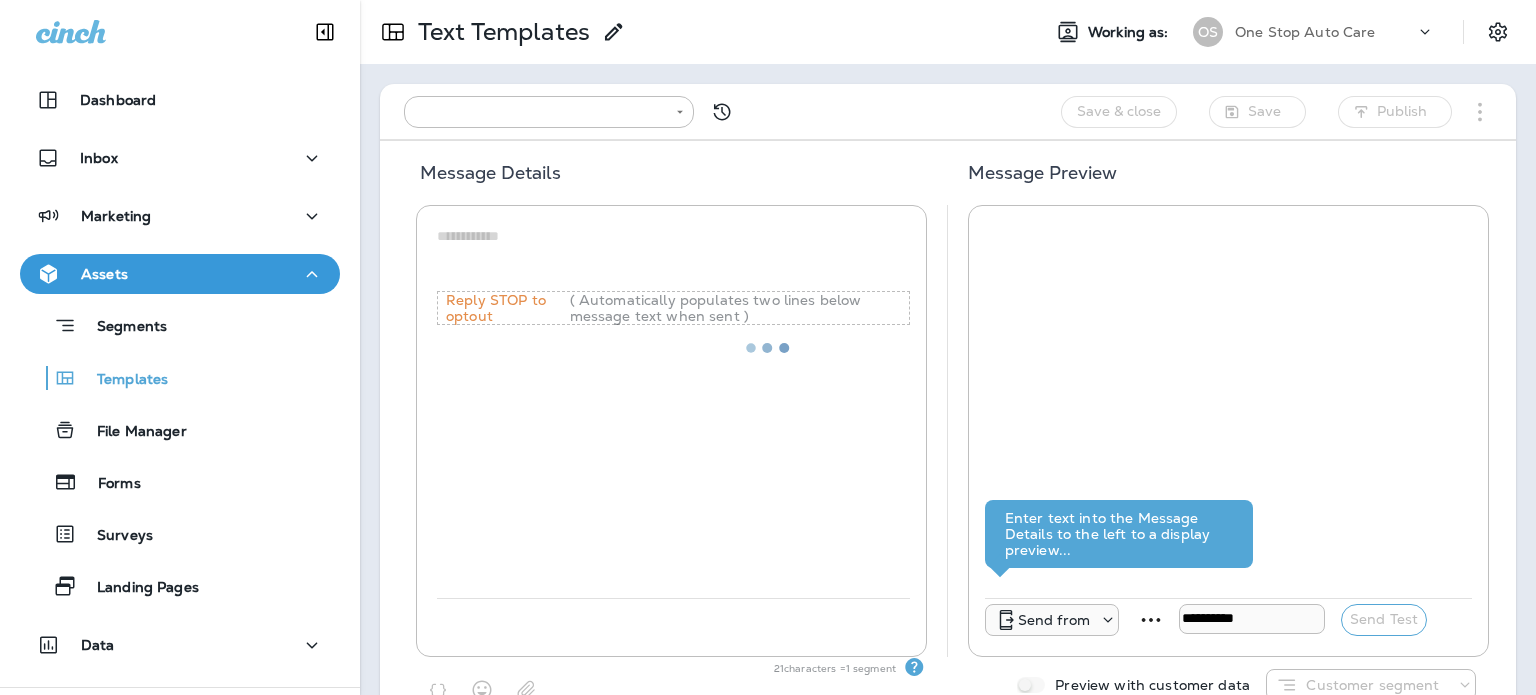 type on "**********" 